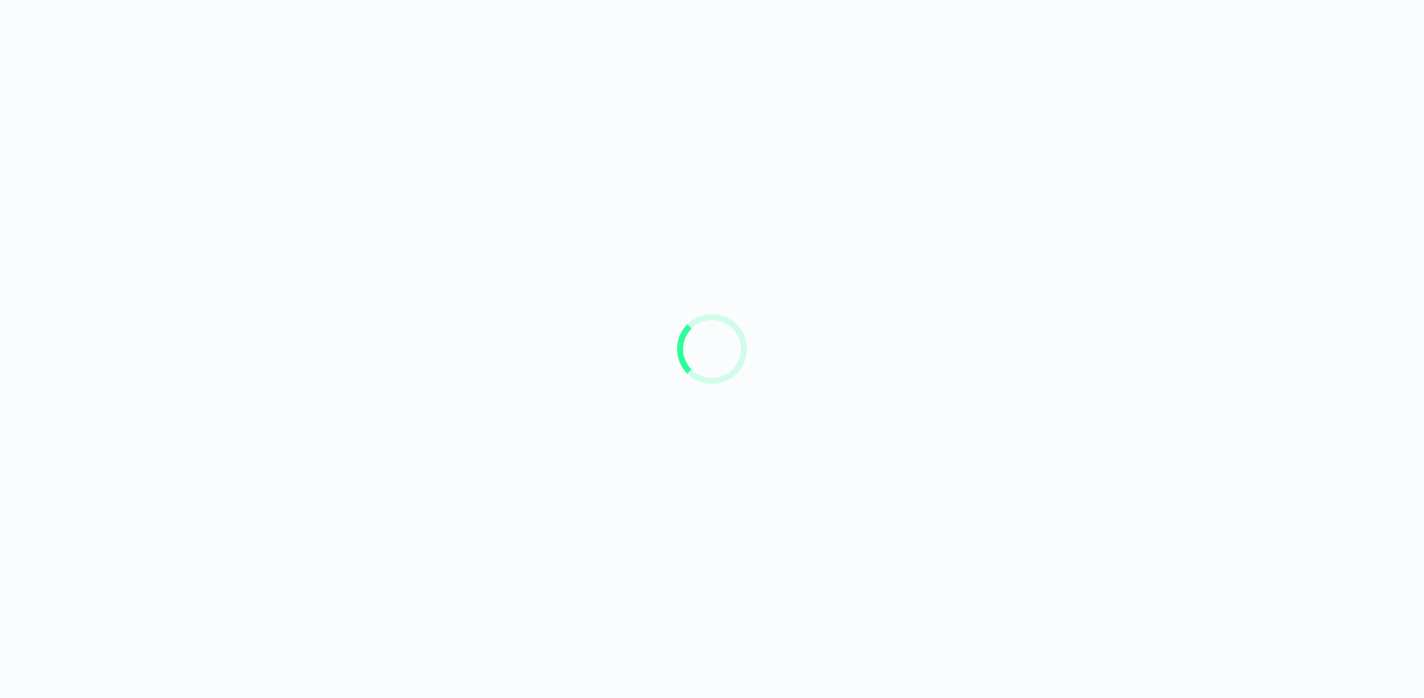 scroll, scrollTop: 0, scrollLeft: 0, axis: both 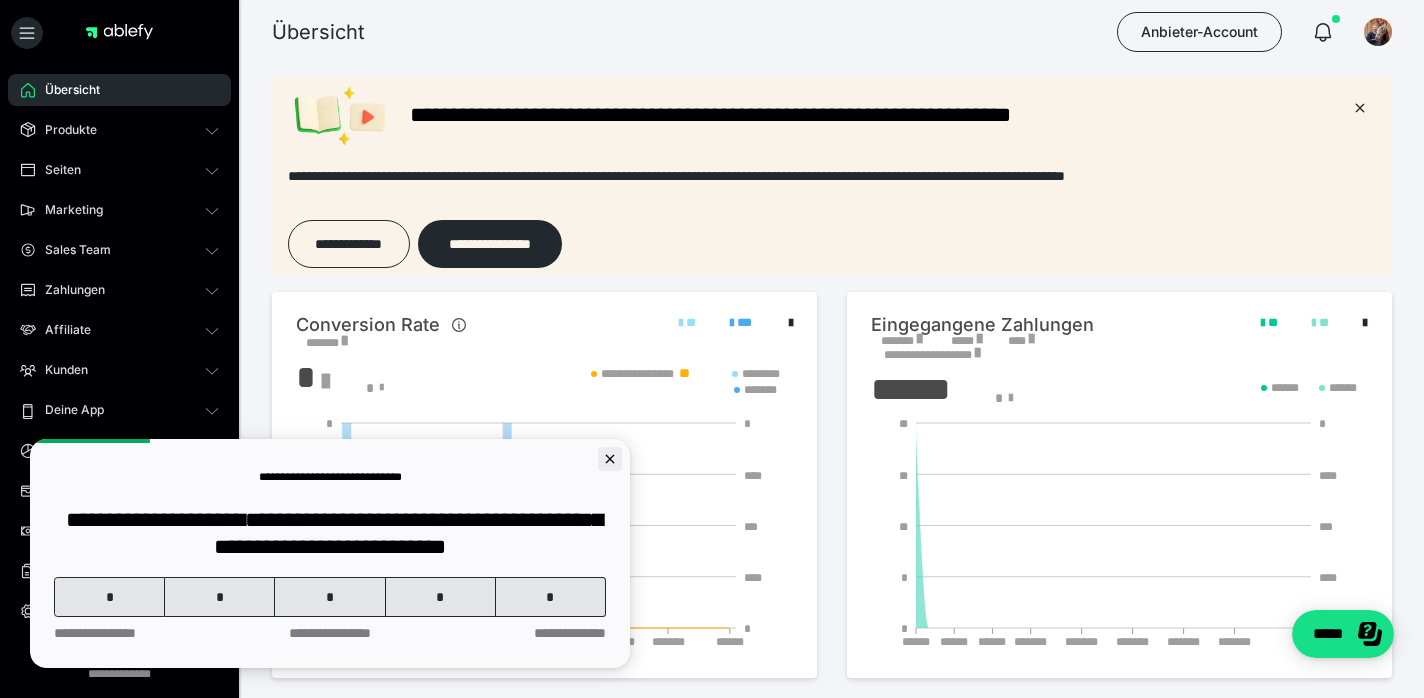 click 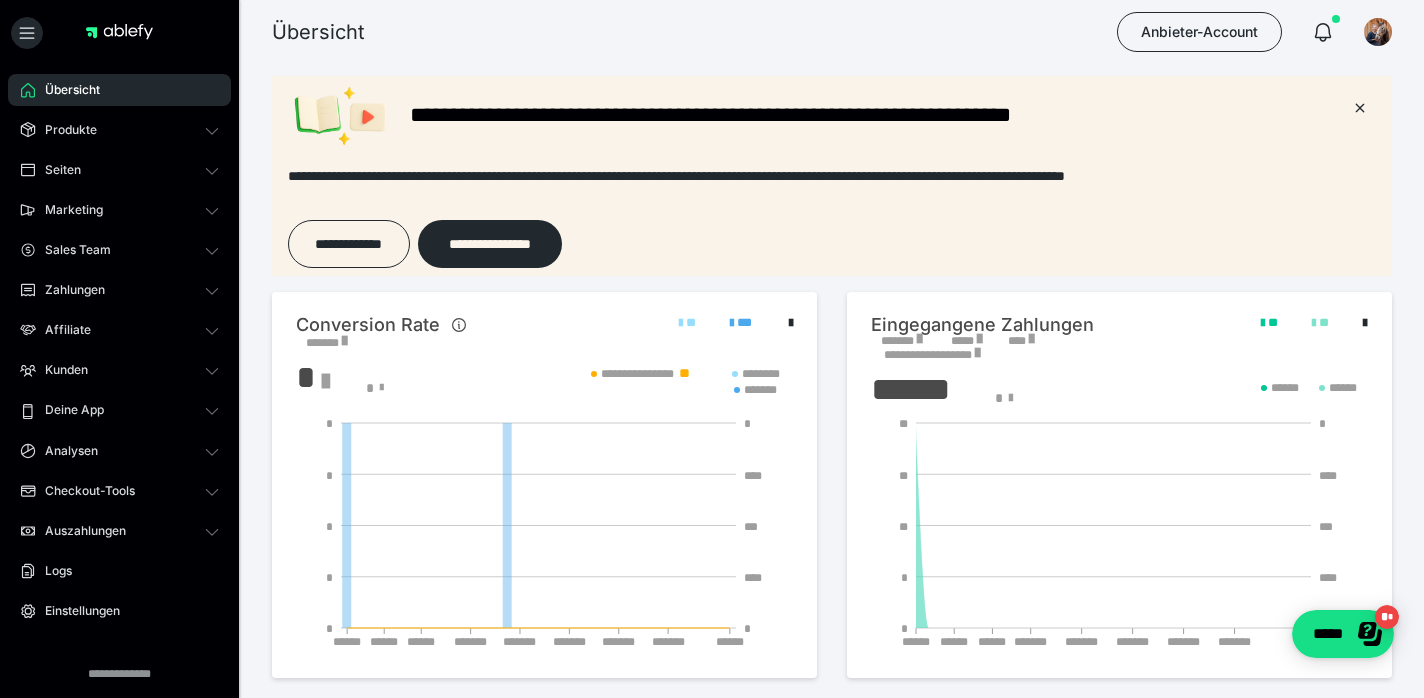 scroll, scrollTop: 0, scrollLeft: 0, axis: both 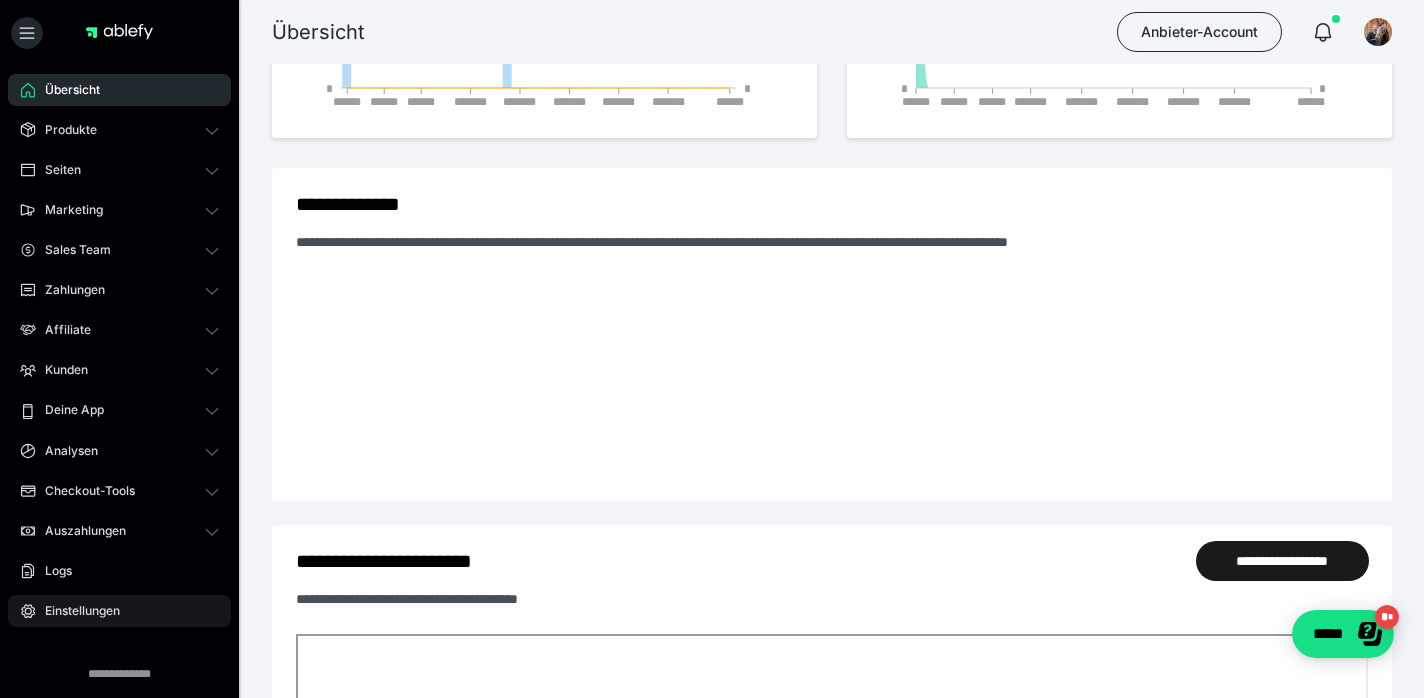 click on "Einstellungen" at bounding box center [119, 611] 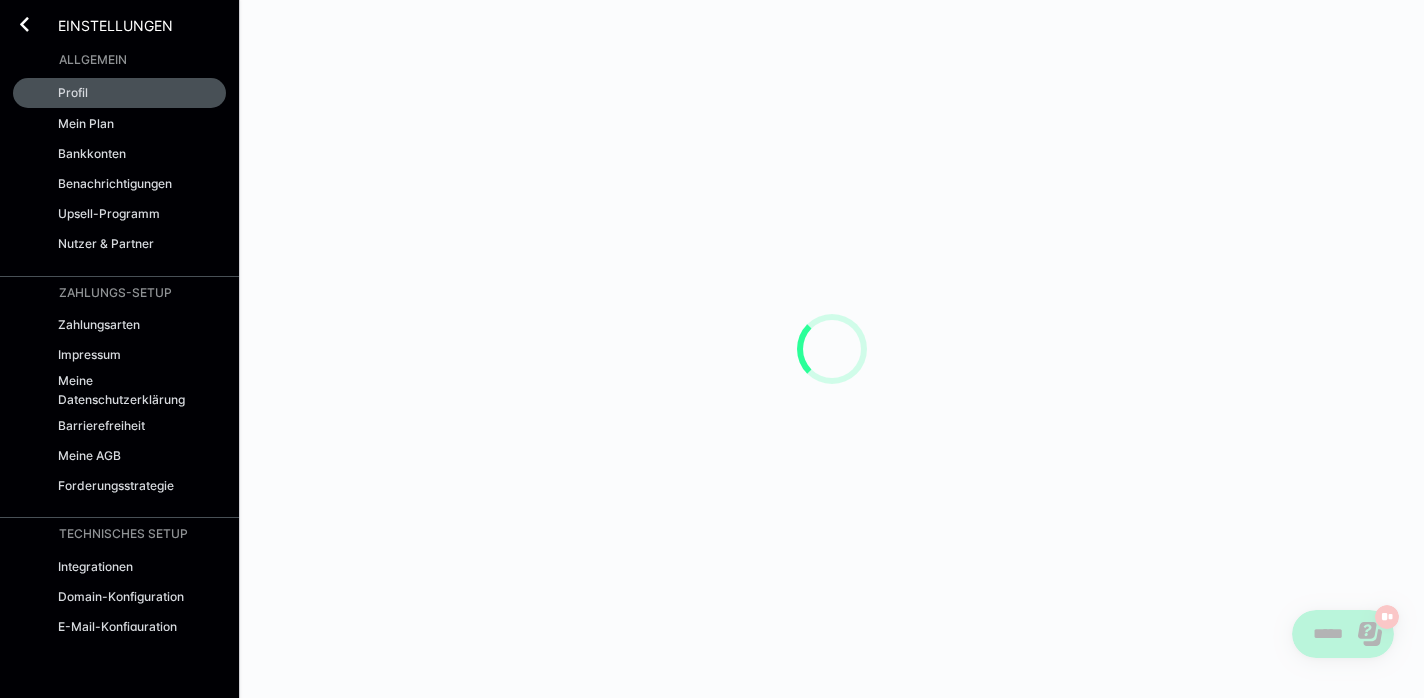 scroll, scrollTop: 0, scrollLeft: 0, axis: both 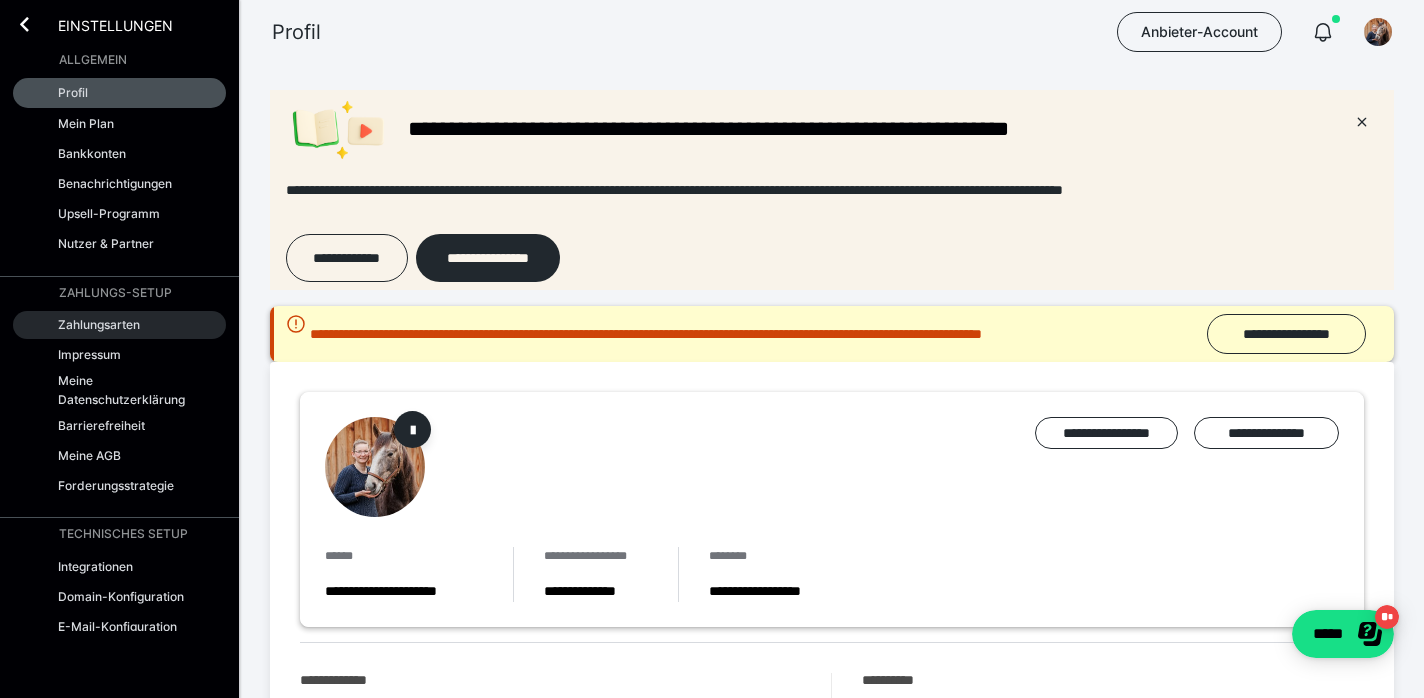 radio on "****" 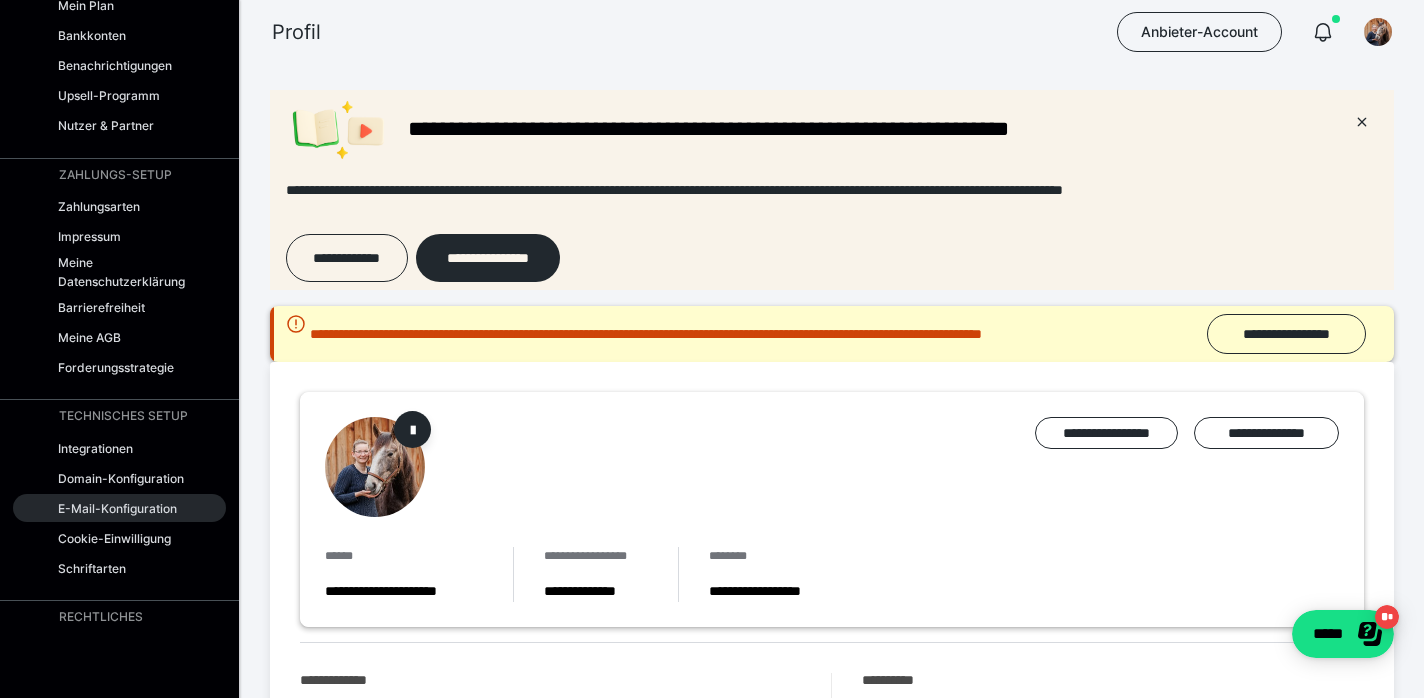 scroll, scrollTop: 46, scrollLeft: 0, axis: vertical 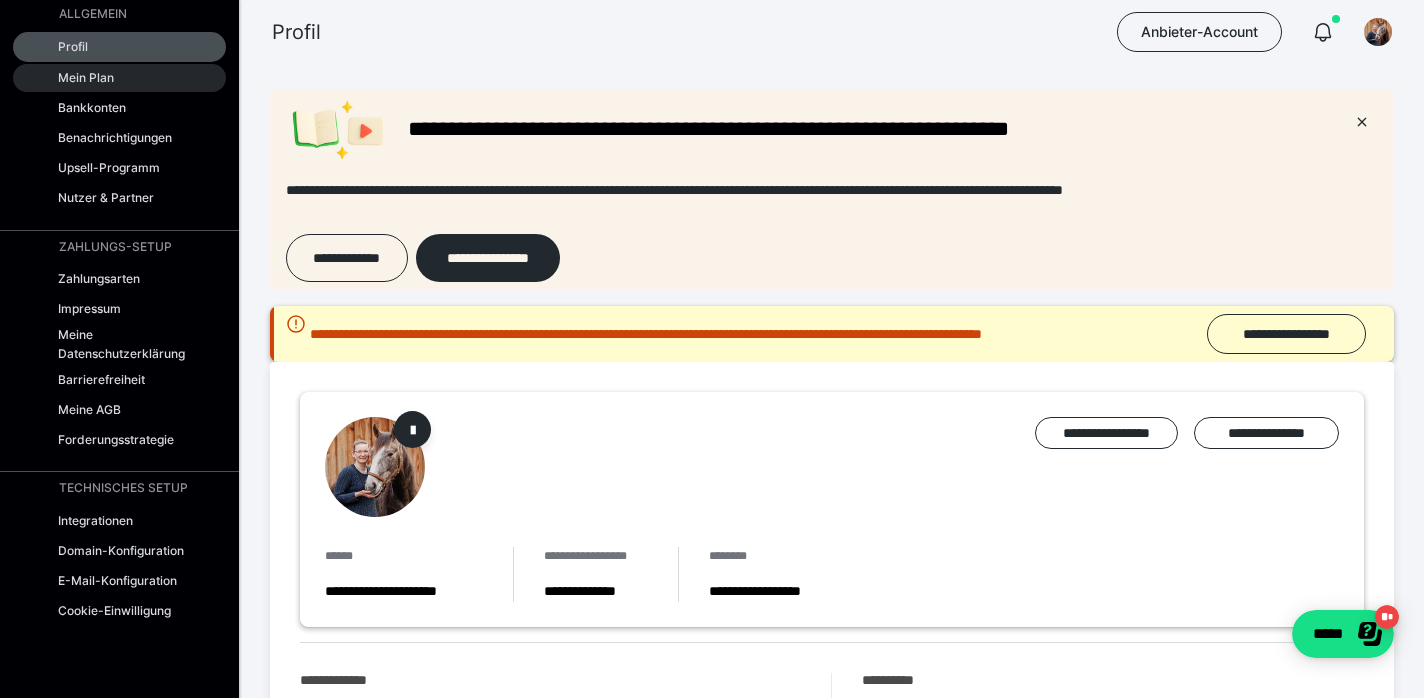 click on "Mein Plan" at bounding box center [86, 77] 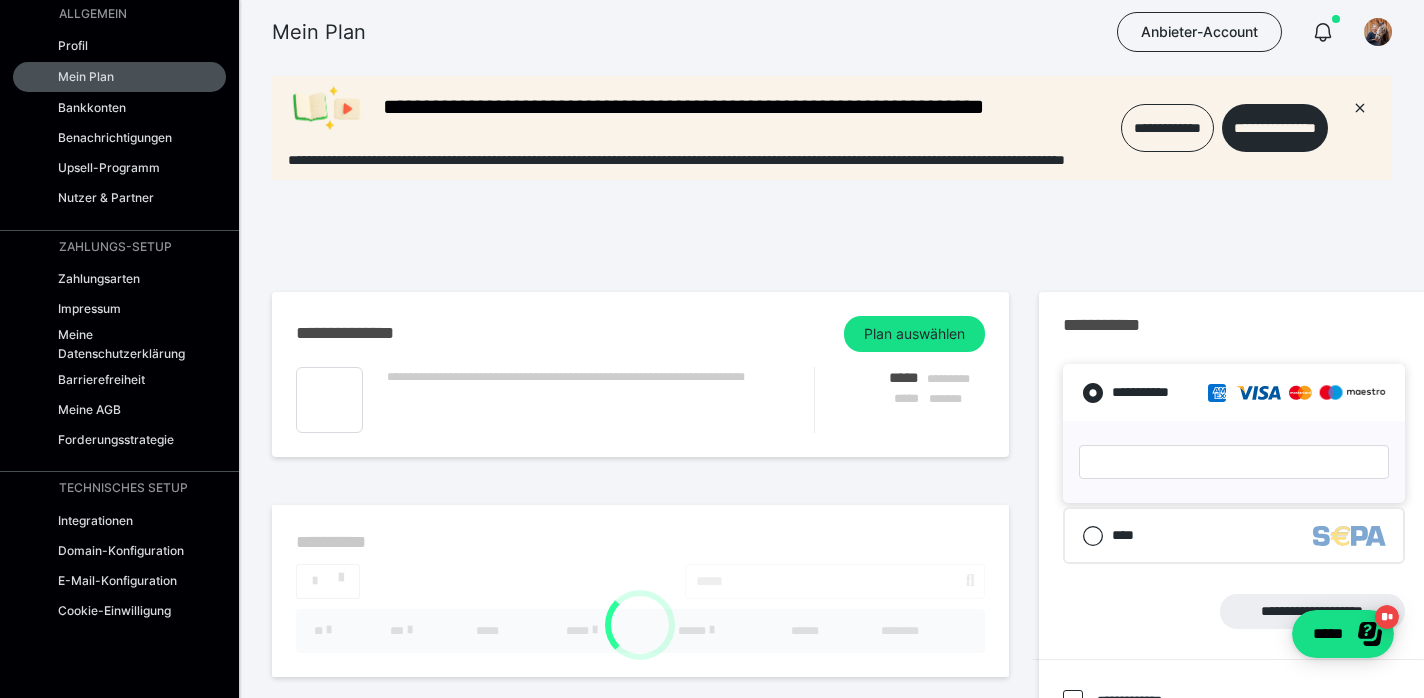 scroll, scrollTop: 0, scrollLeft: 0, axis: both 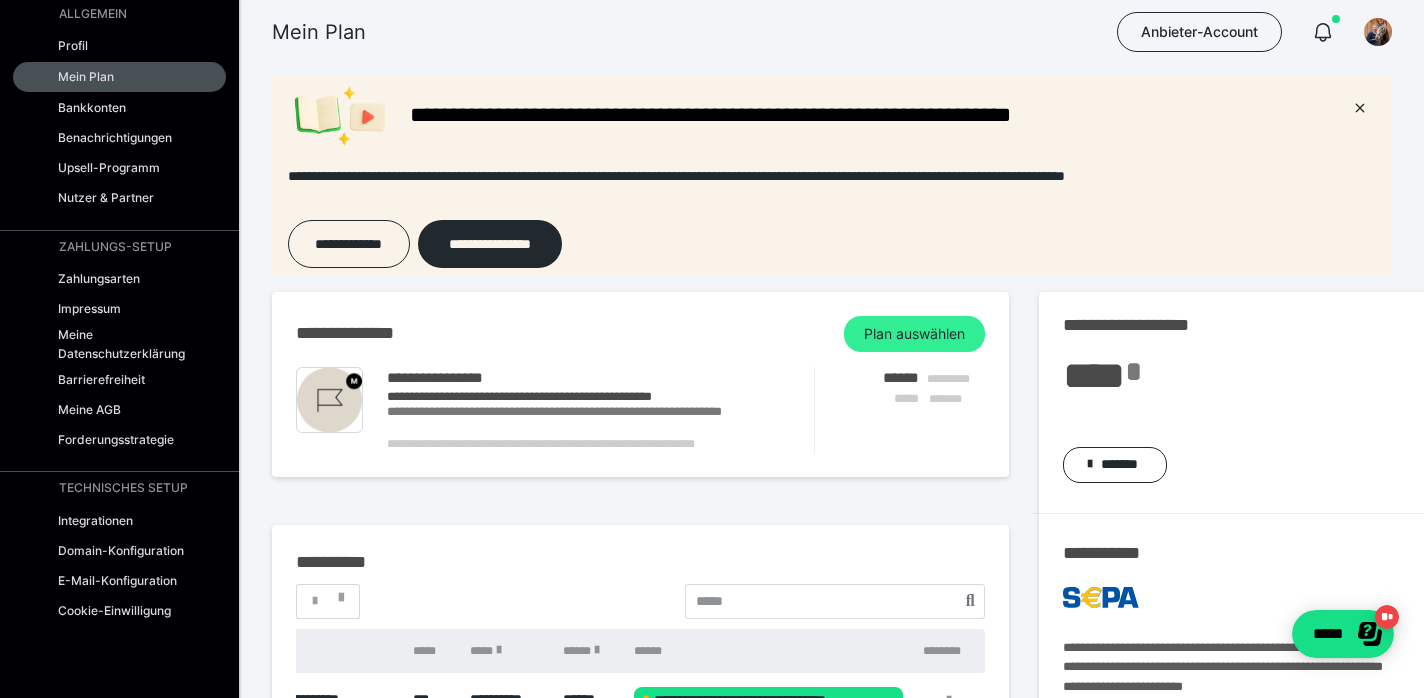 click on "Plan auswählen" at bounding box center (914, 334) 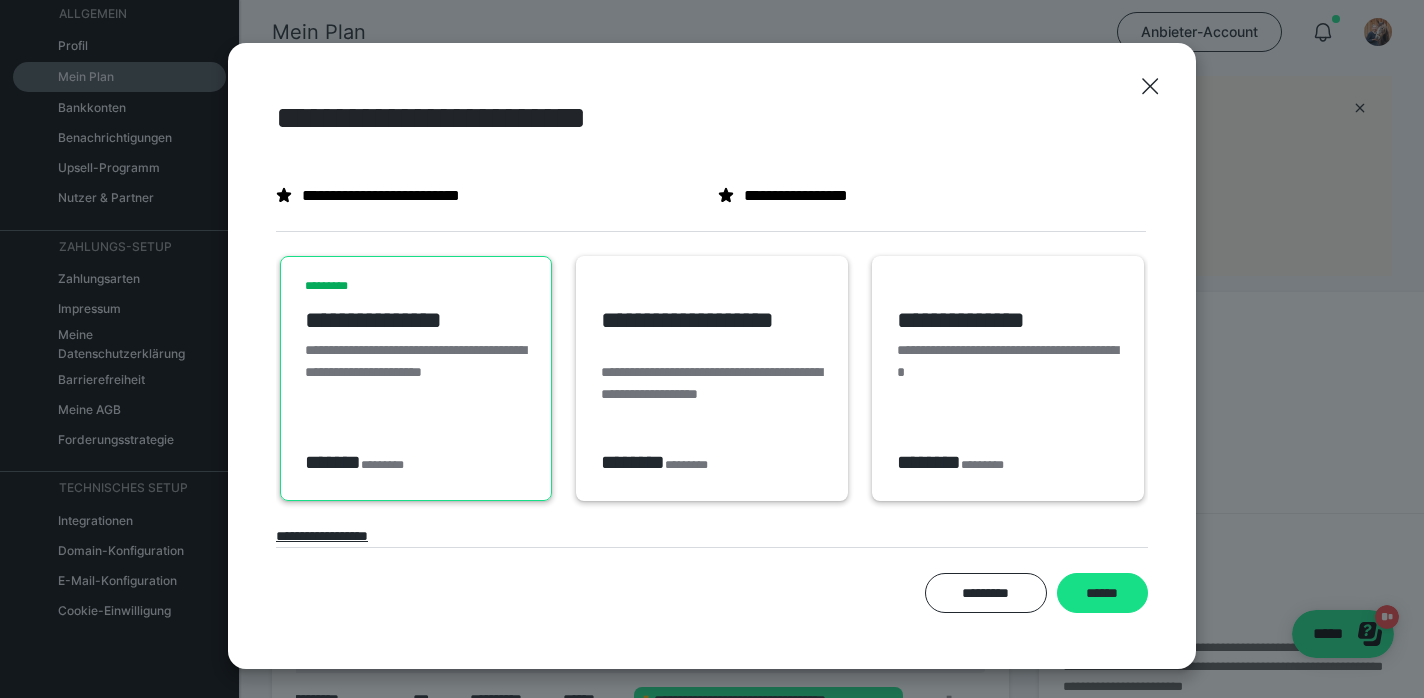 scroll, scrollTop: 61, scrollLeft: 0, axis: vertical 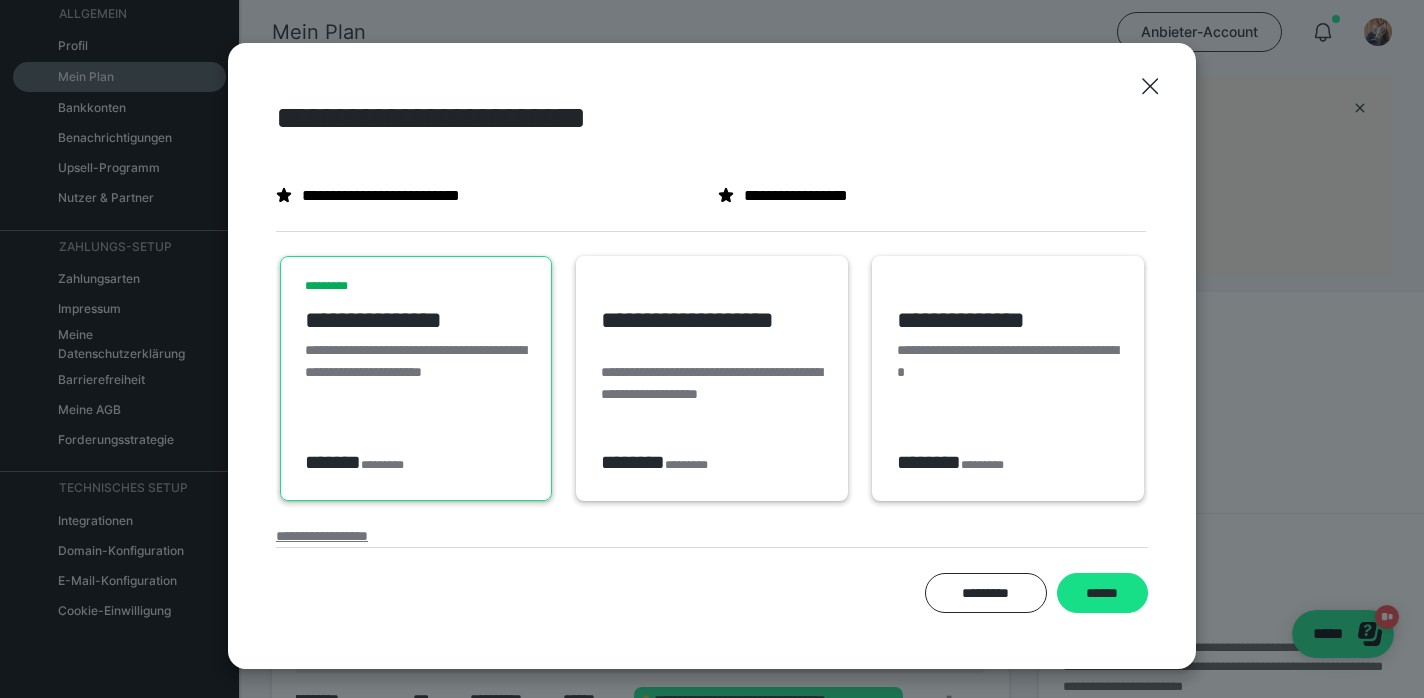 click on "**********" at bounding box center (322, 536) 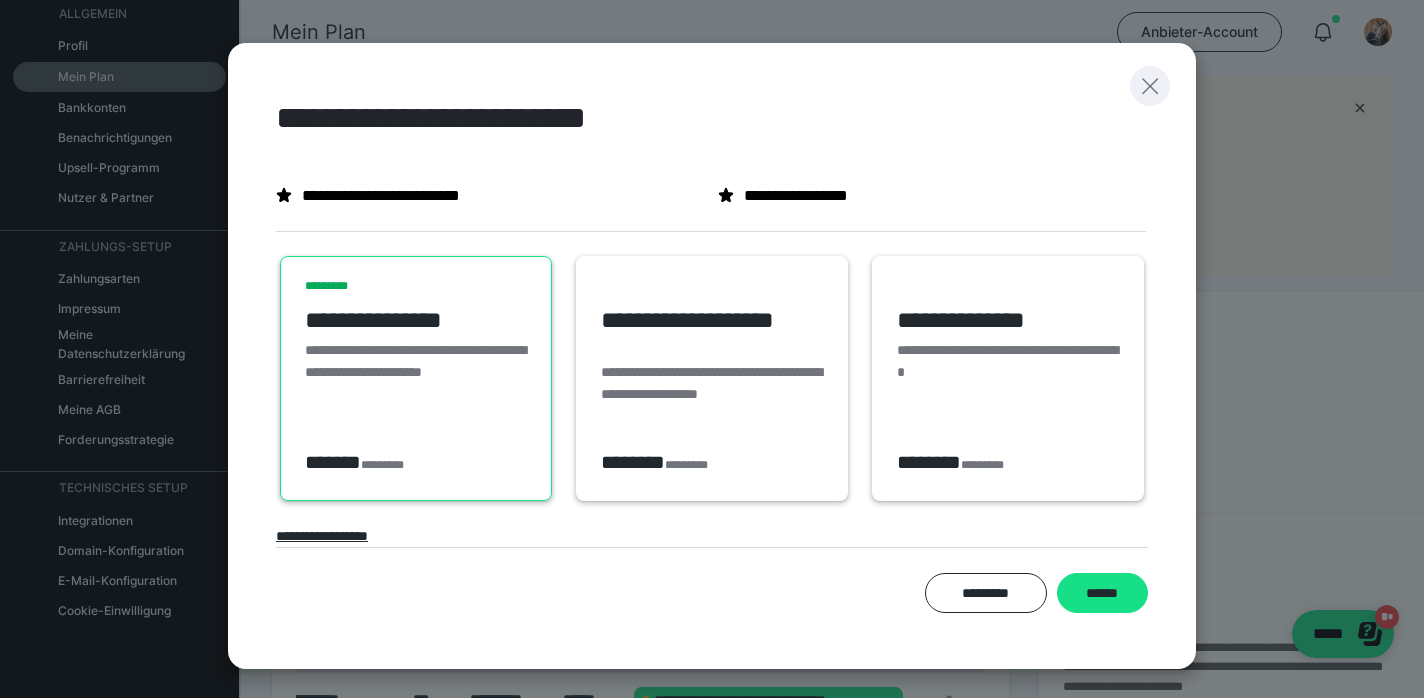 click at bounding box center (1150, 86) 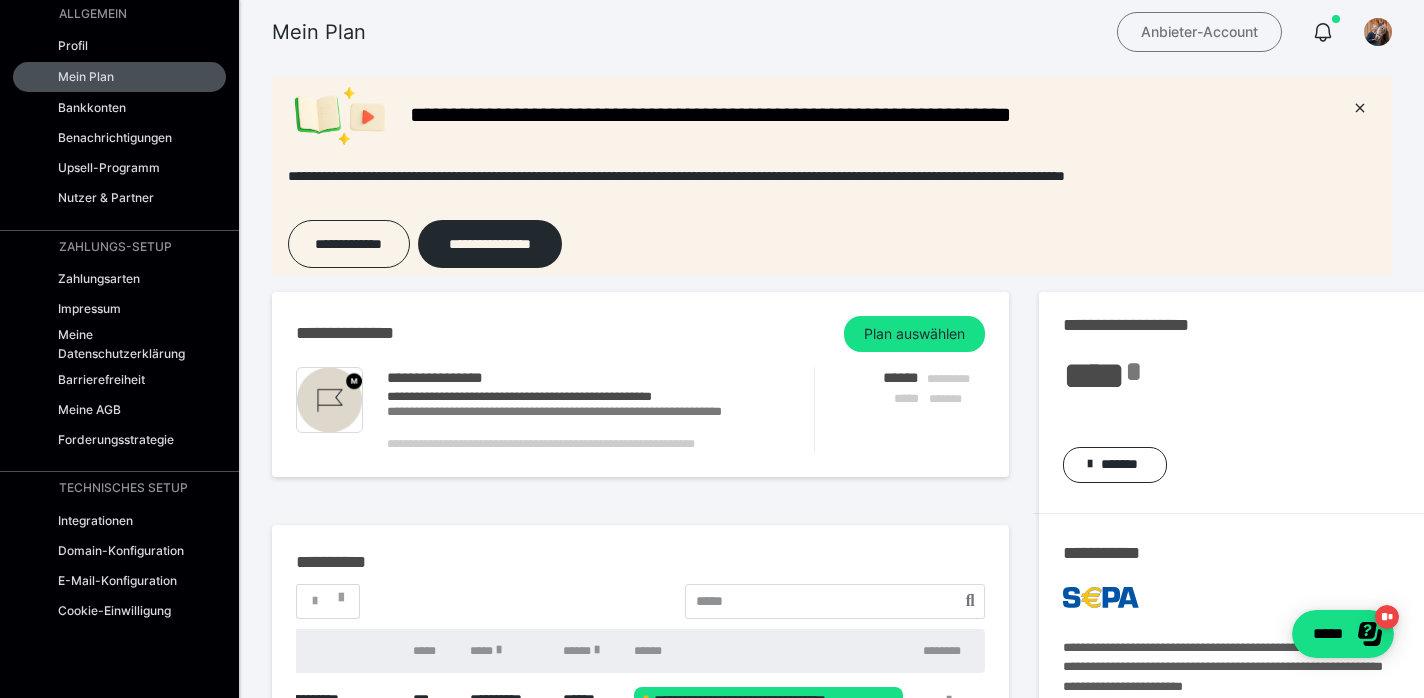 click on "Anbieter-Account" at bounding box center (1199, 32) 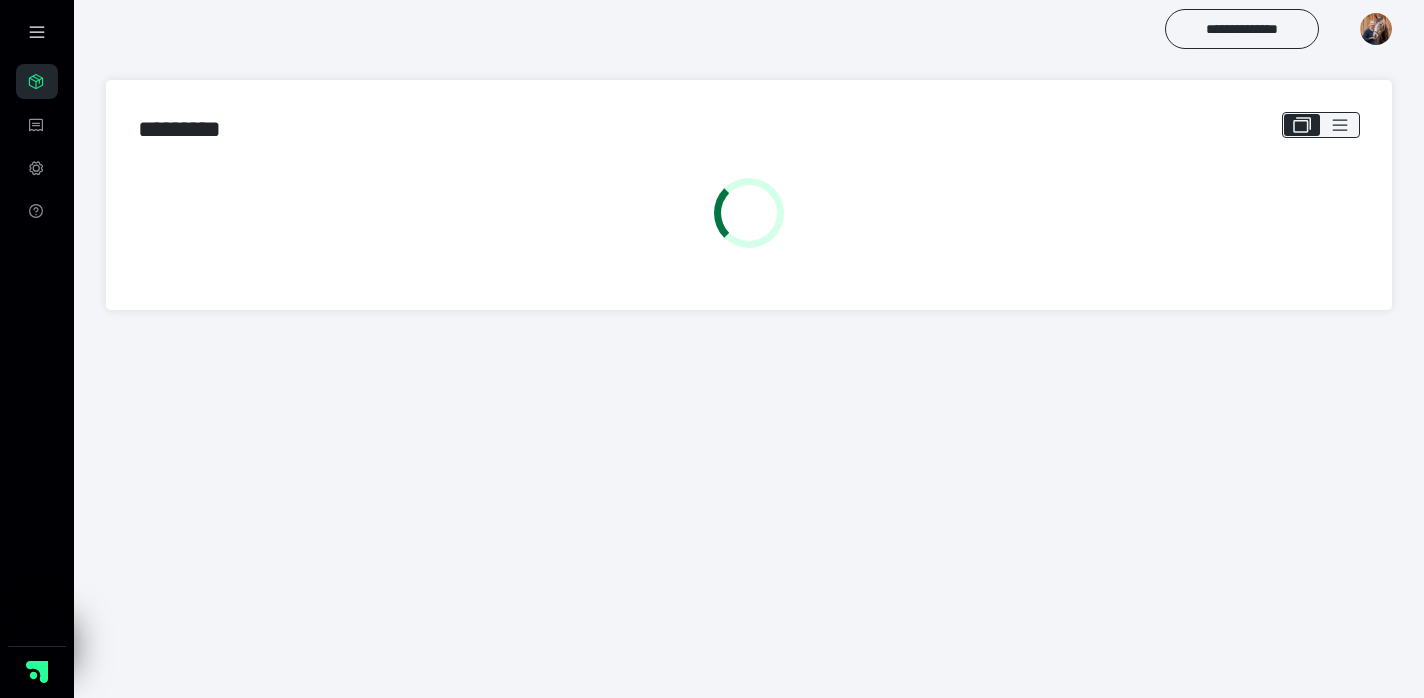 scroll, scrollTop: 0, scrollLeft: 0, axis: both 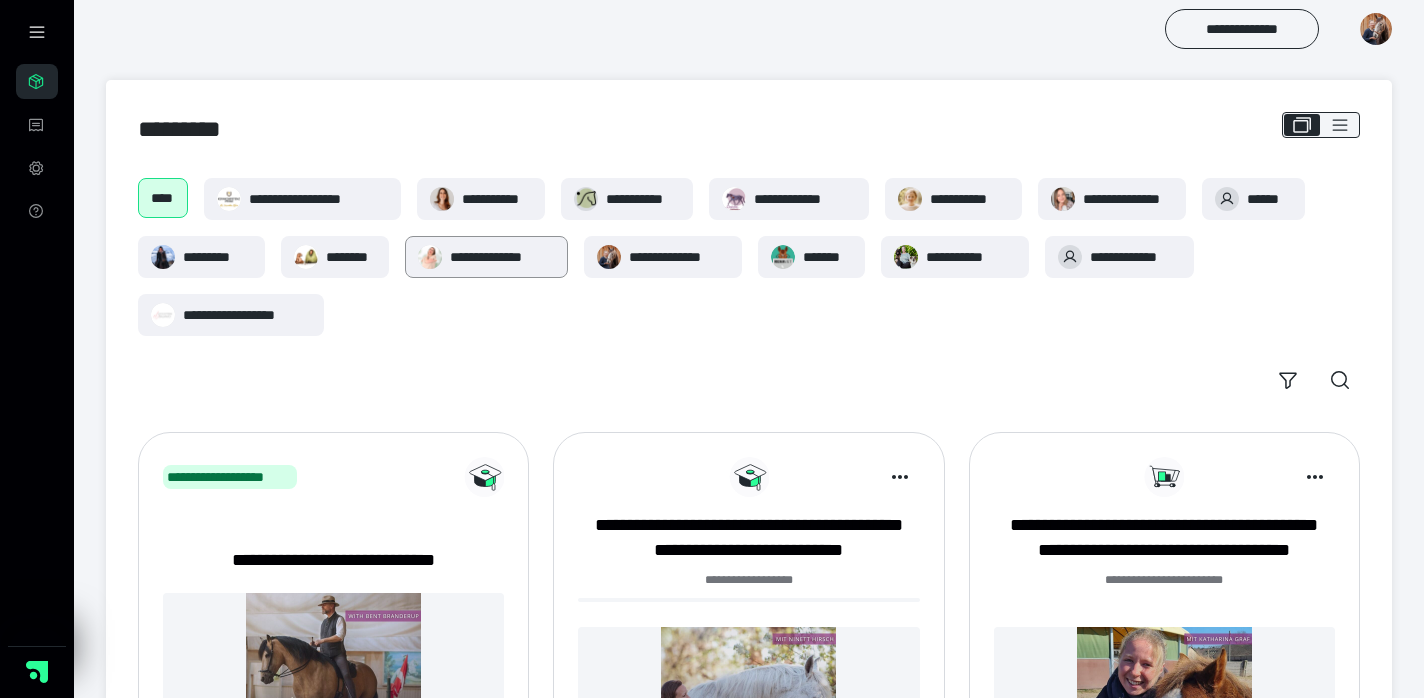 click on "**********" at bounding box center [486, 257] 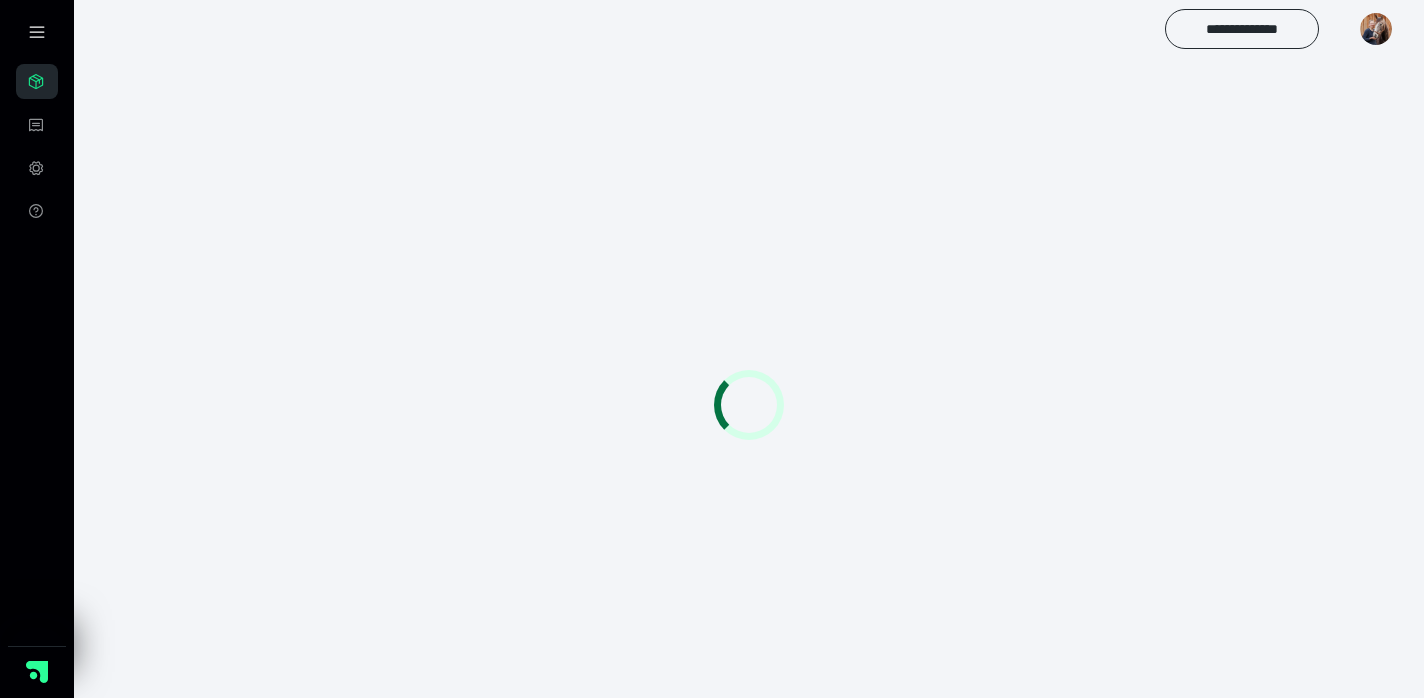 scroll, scrollTop: 0, scrollLeft: 0, axis: both 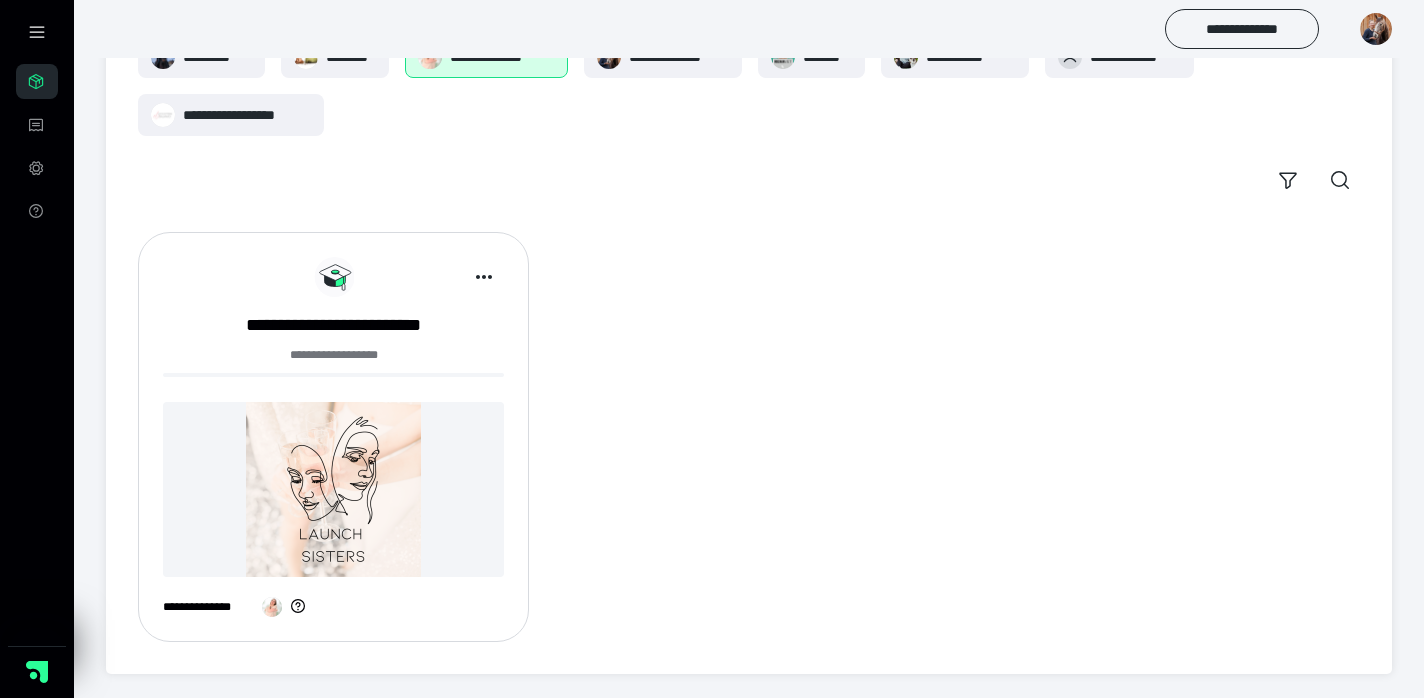 click at bounding box center [333, 489] 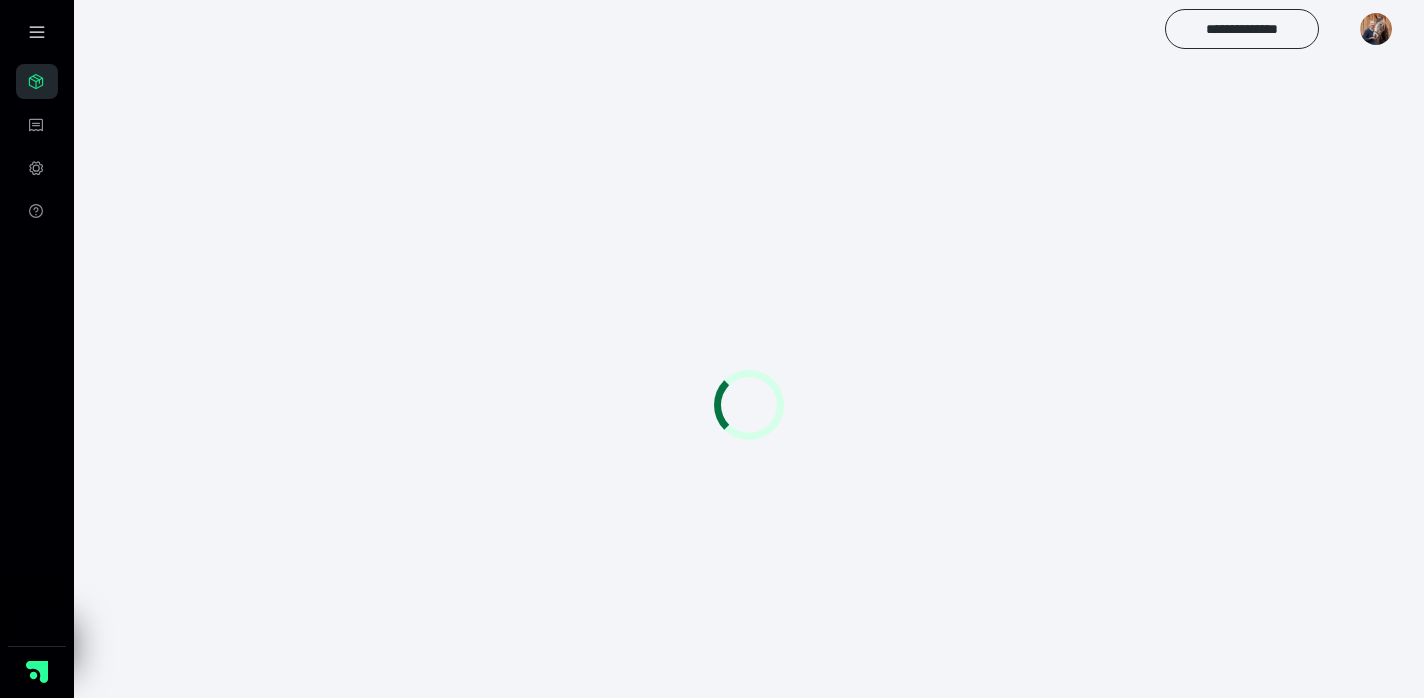 scroll, scrollTop: 0, scrollLeft: 0, axis: both 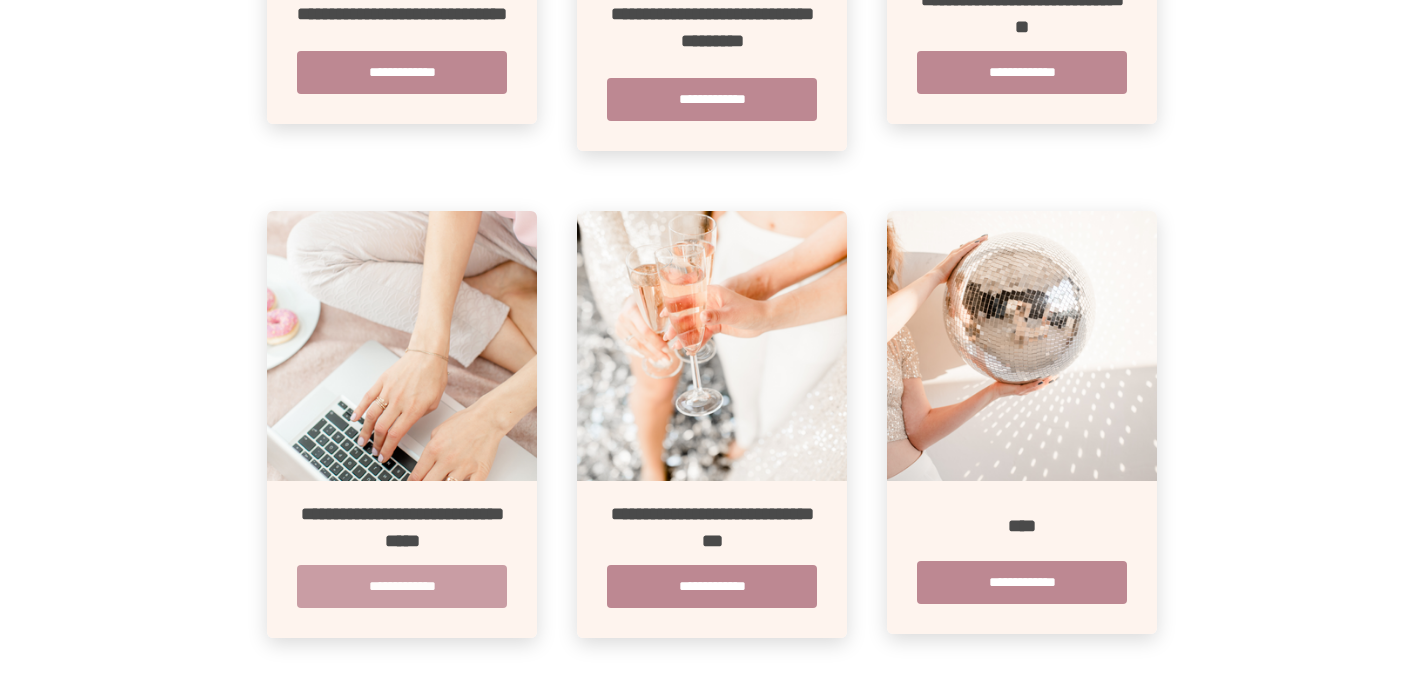 click on "**********" at bounding box center (402, 586) 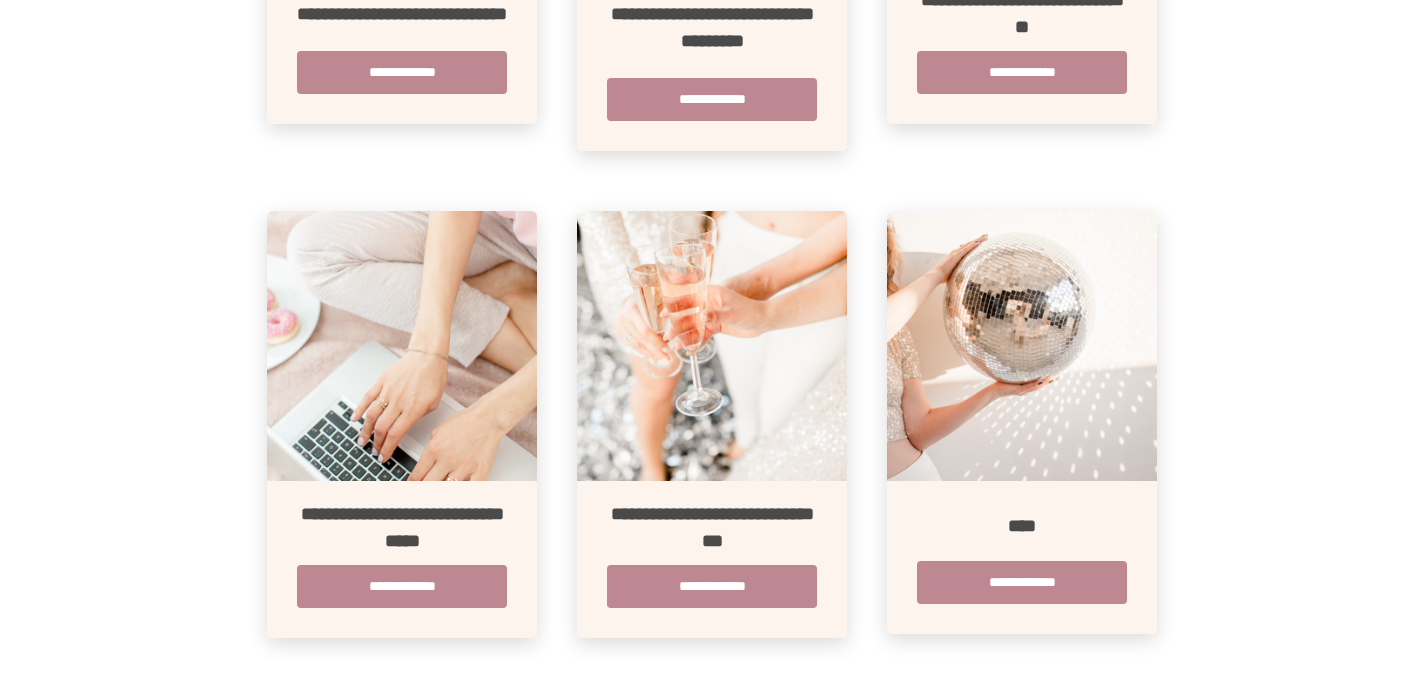 scroll, scrollTop: 0, scrollLeft: 0, axis: both 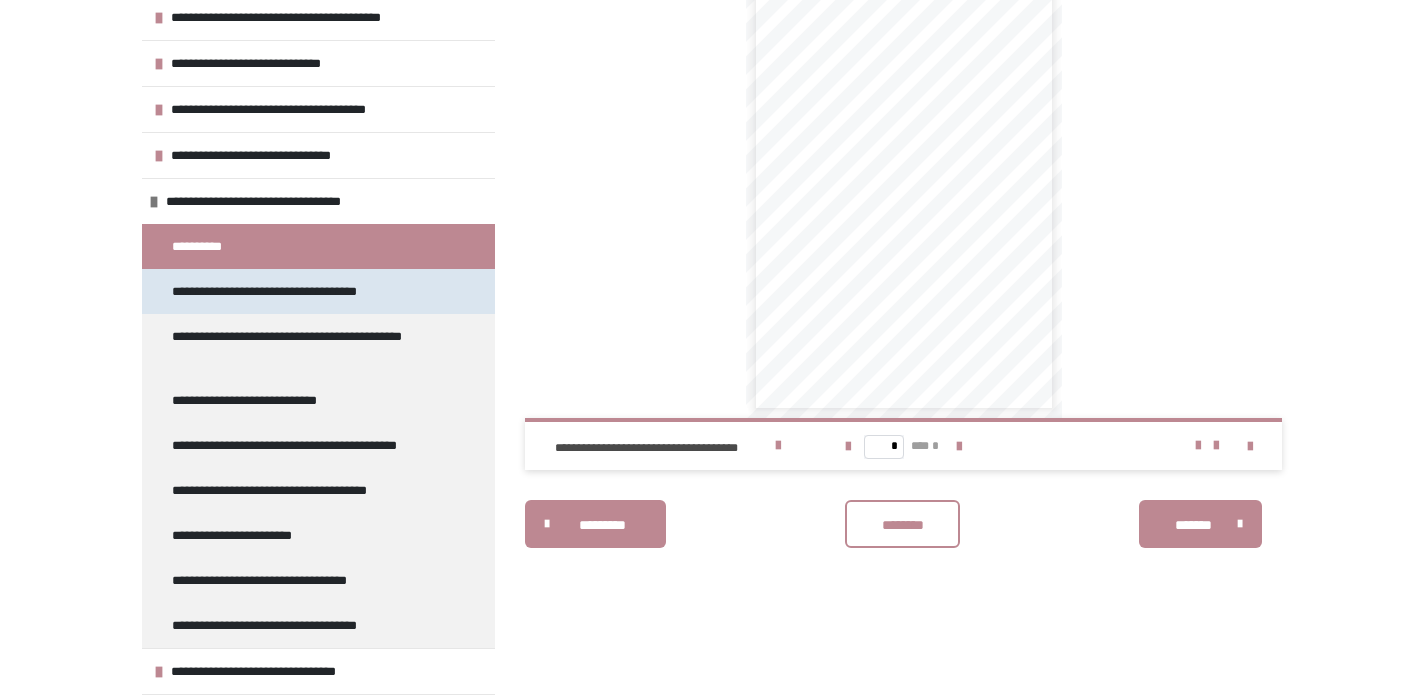 click on "**********" at bounding box center [289, 291] 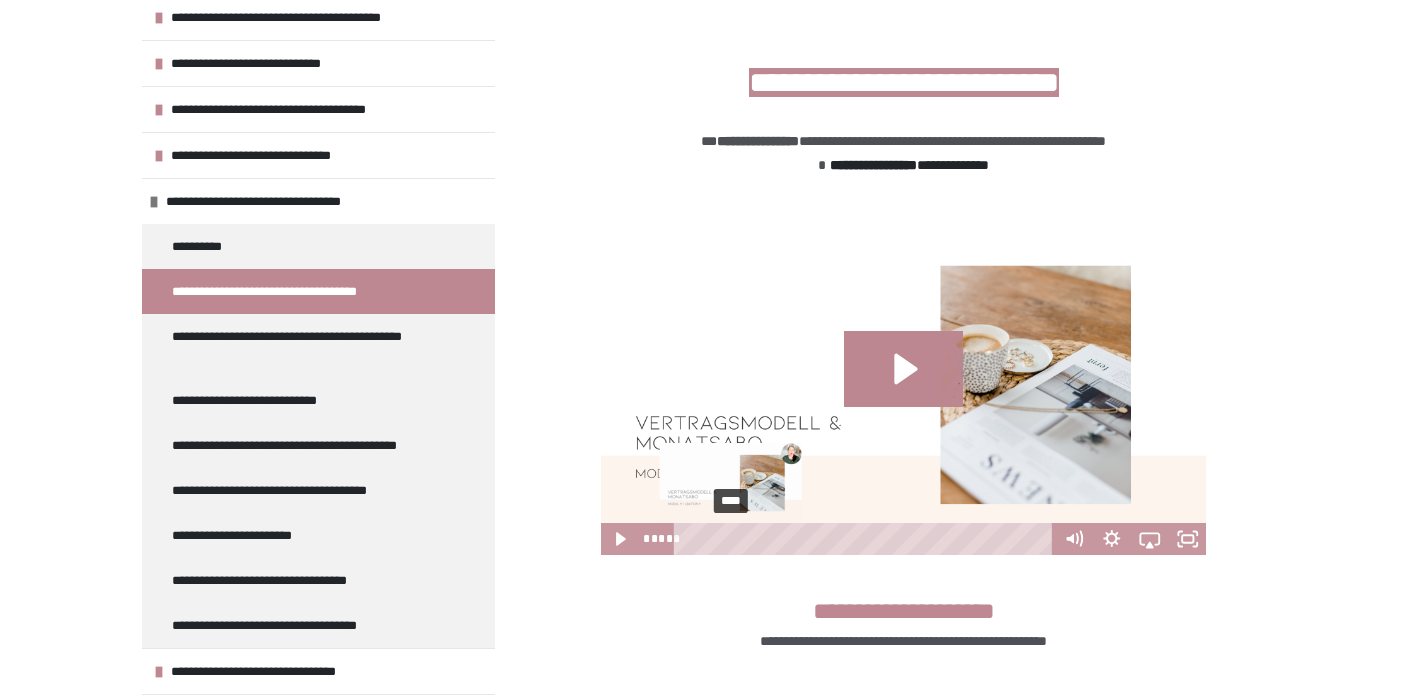 scroll, scrollTop: 206, scrollLeft: 0, axis: vertical 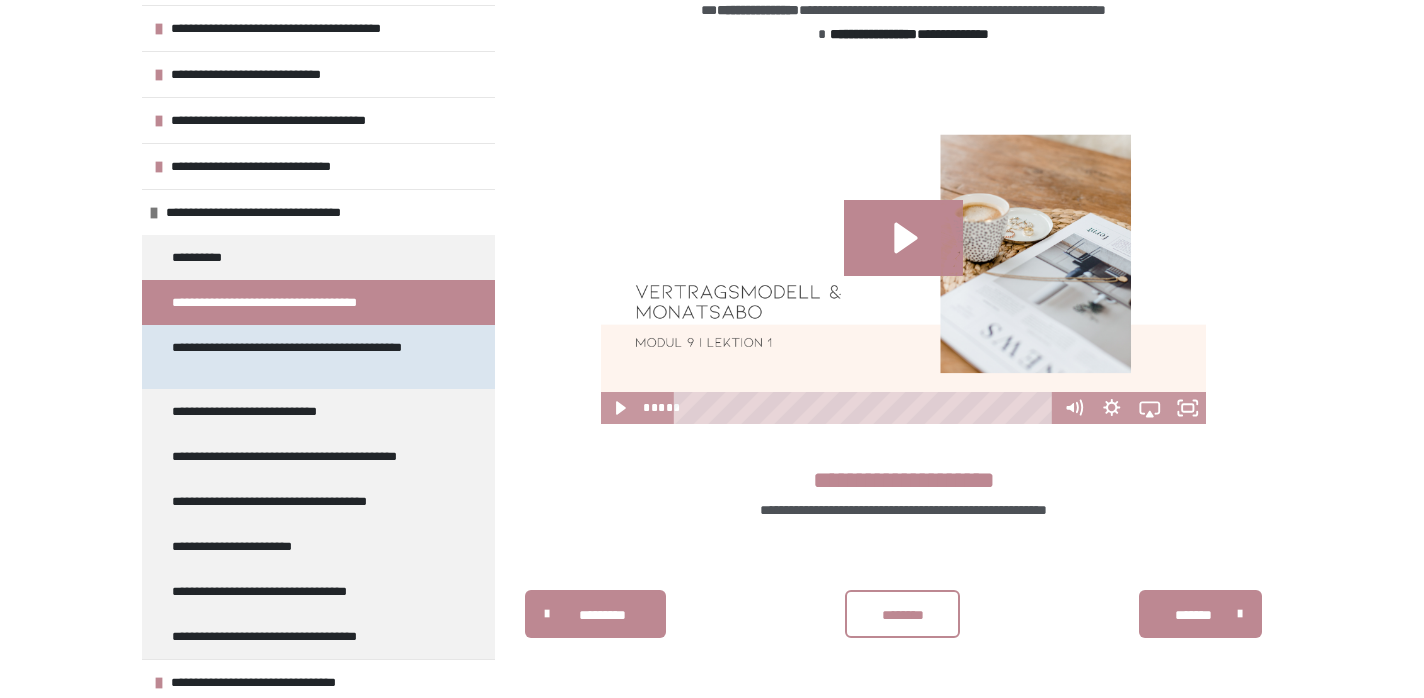 click on "**********" at bounding box center [310, 357] 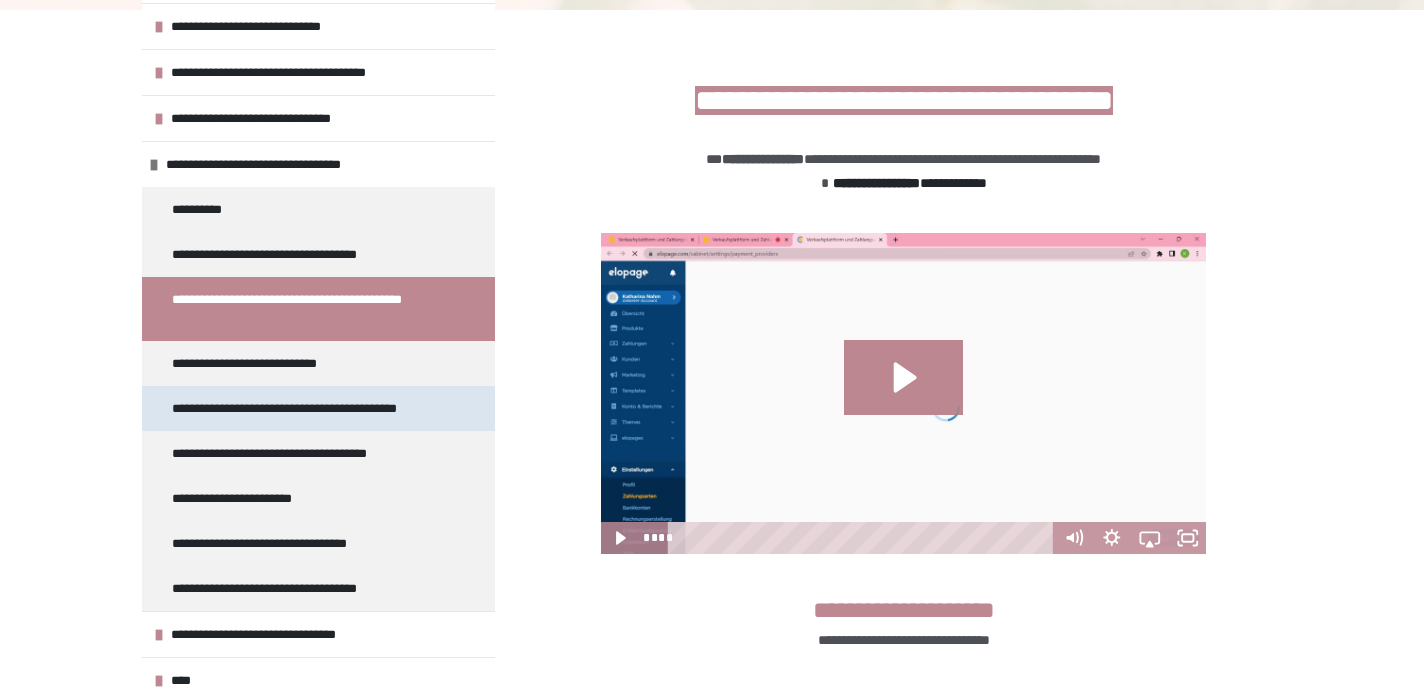 scroll, scrollTop: 377, scrollLeft: 0, axis: vertical 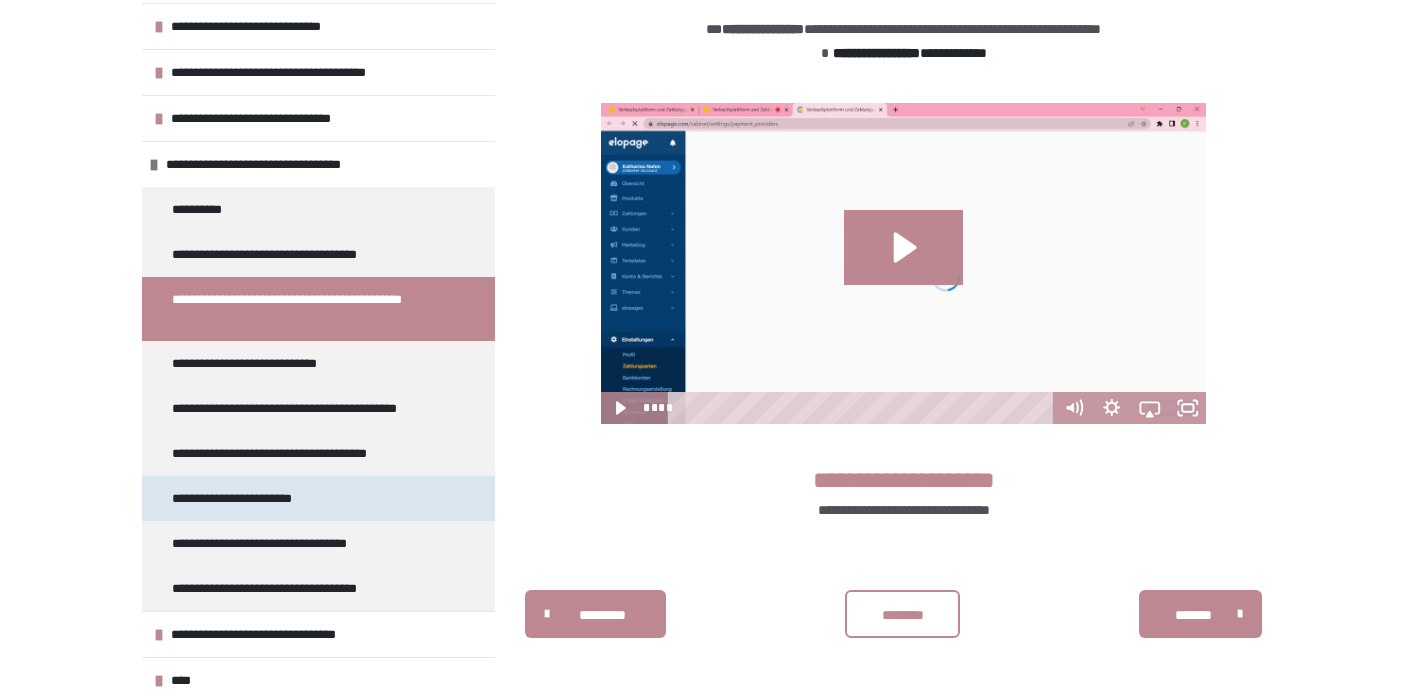 click on "**********" at bounding box center [246, 498] 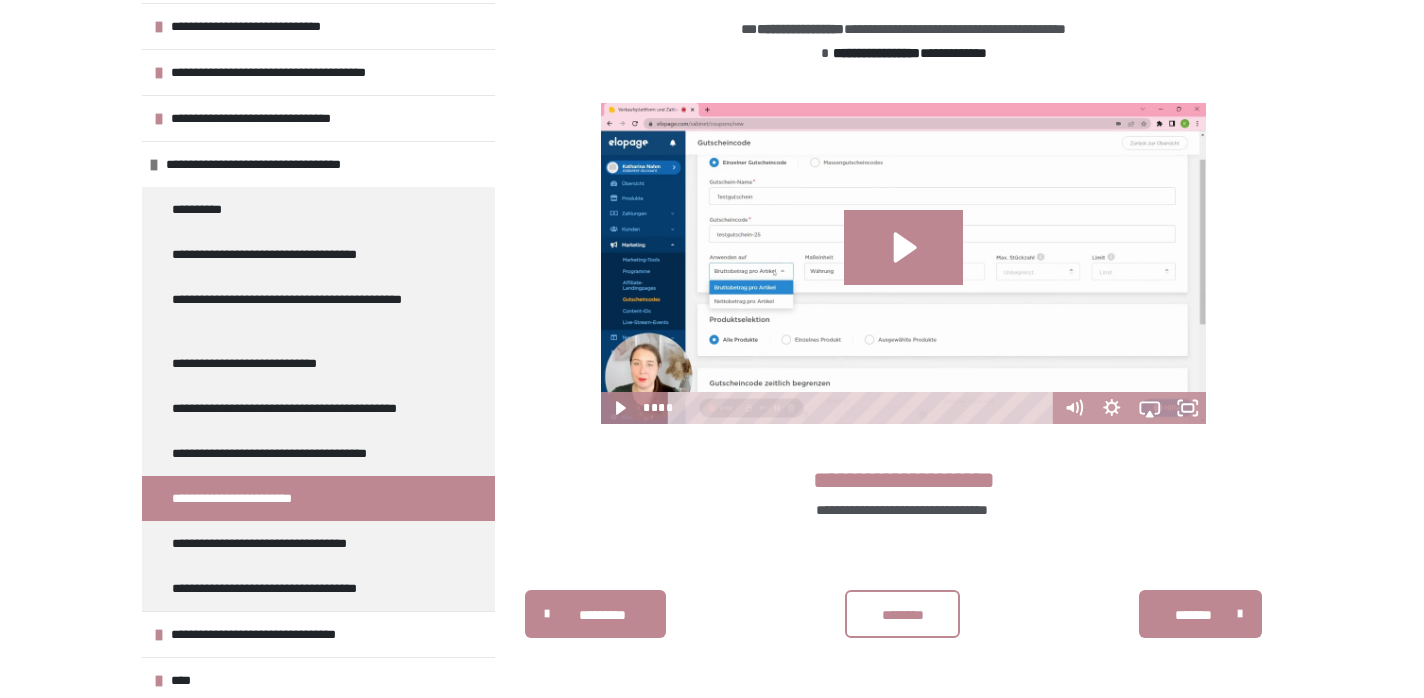 scroll, scrollTop: 401, scrollLeft: 0, axis: vertical 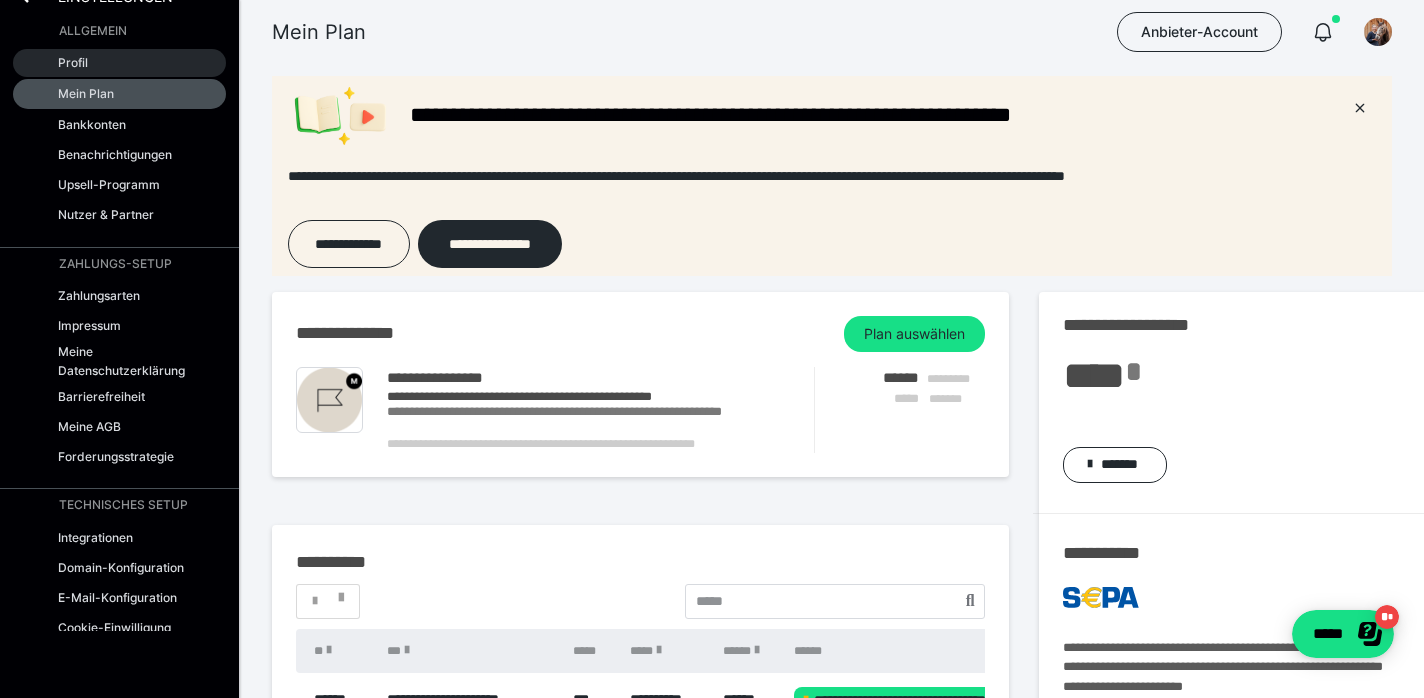 click on "Profil" at bounding box center [119, 63] 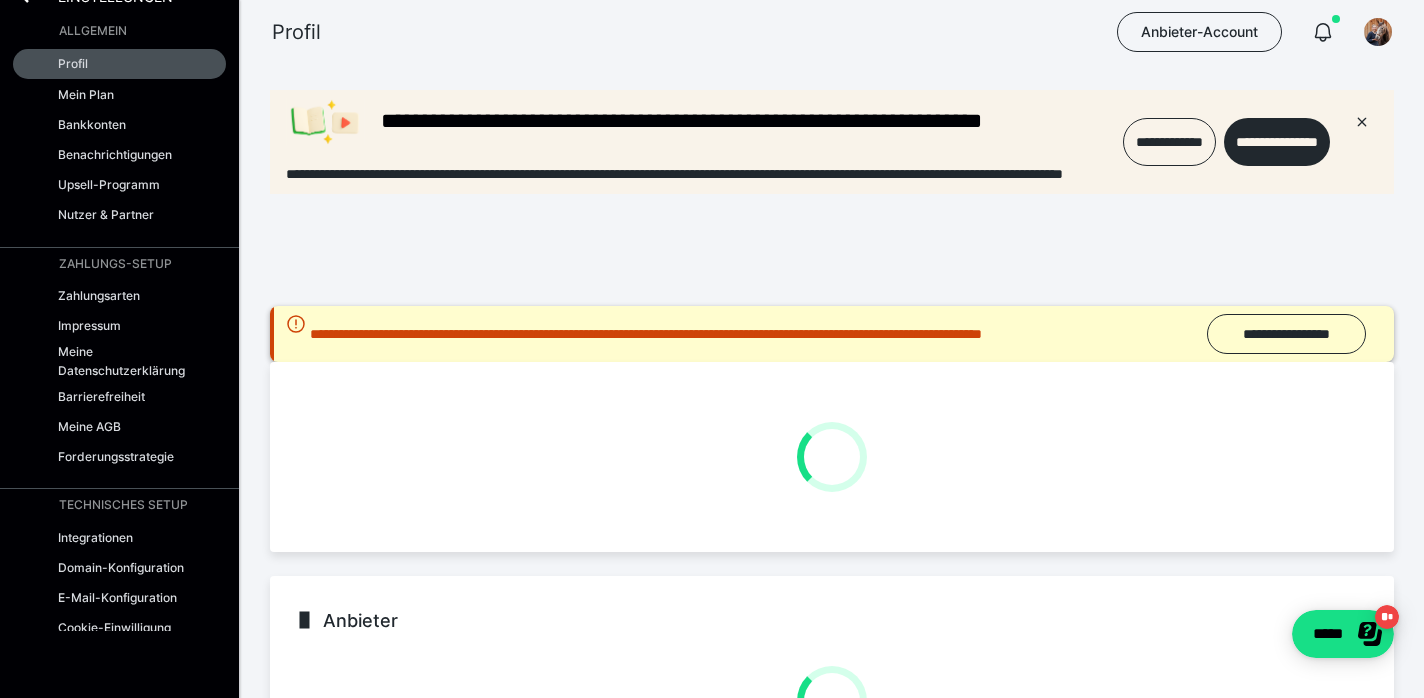 scroll, scrollTop: 0, scrollLeft: 0, axis: both 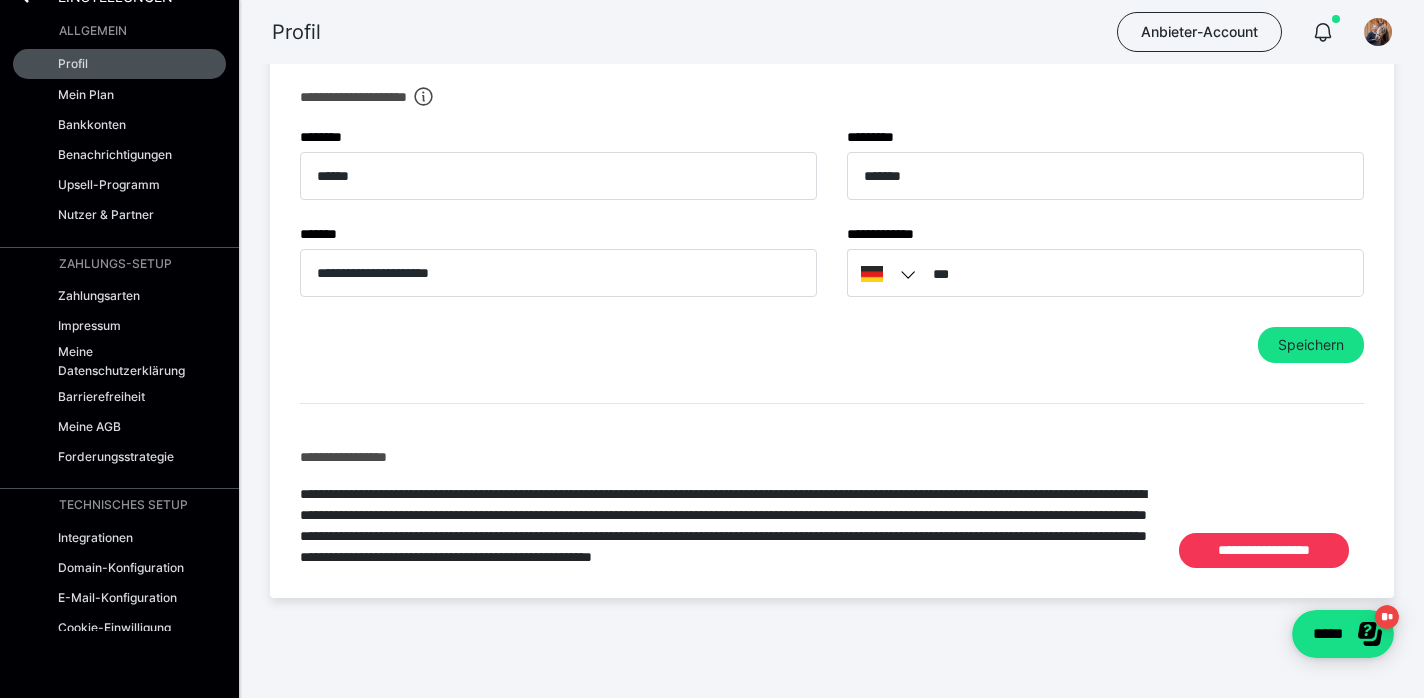 click on "**********" at bounding box center [1264, 550] 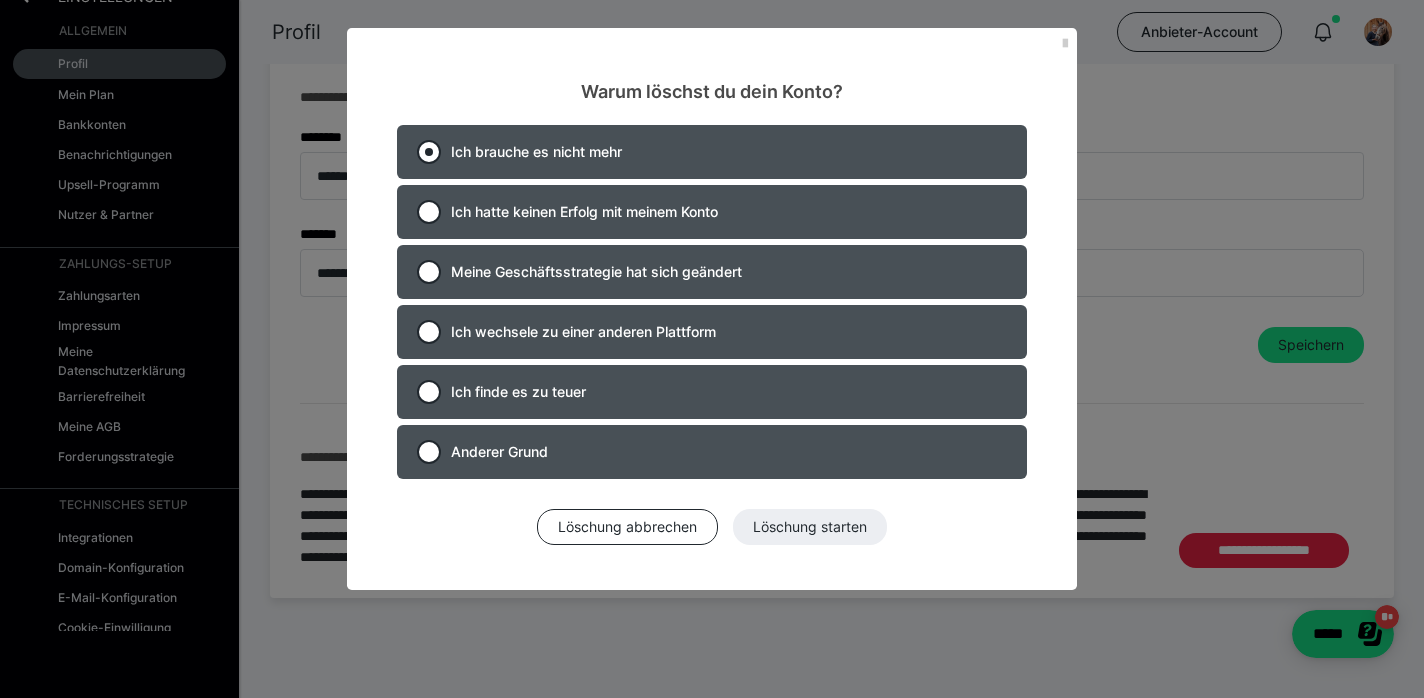 click on "Ich brauche es nicht mehr" at bounding box center (536, 151) 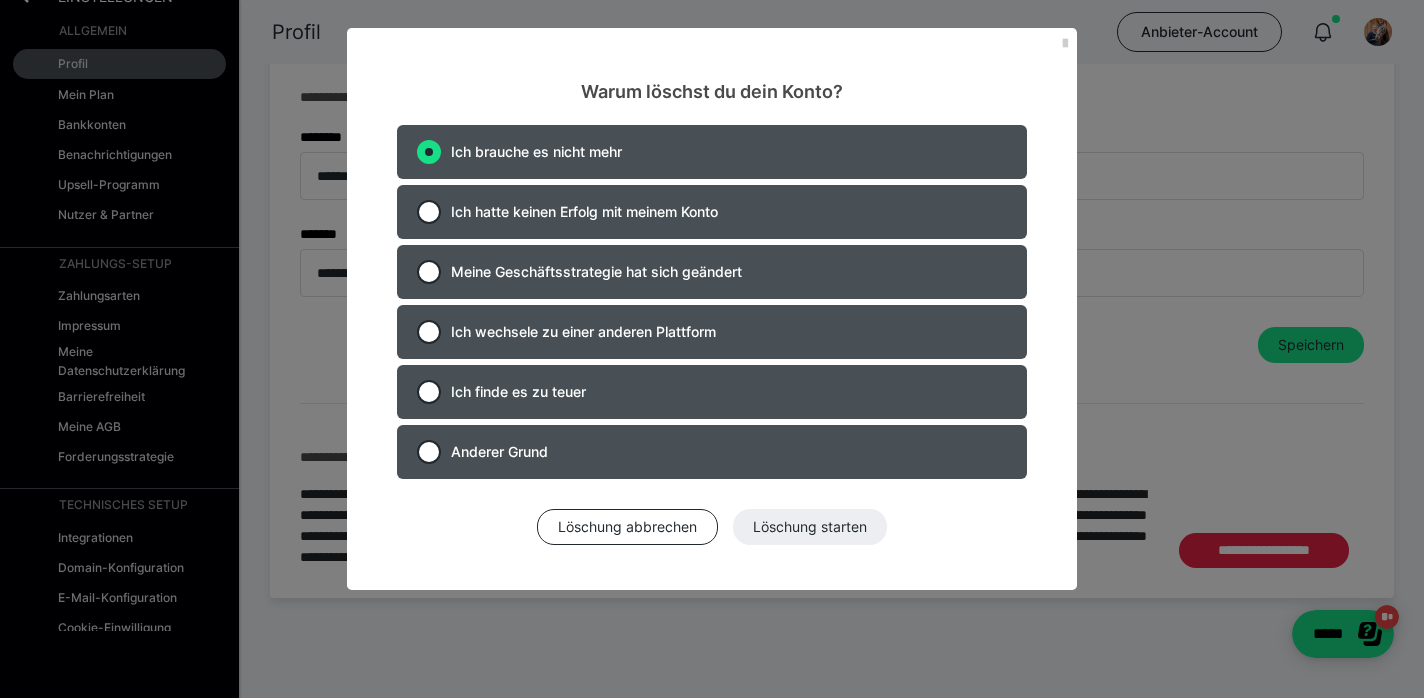 radio on "true" 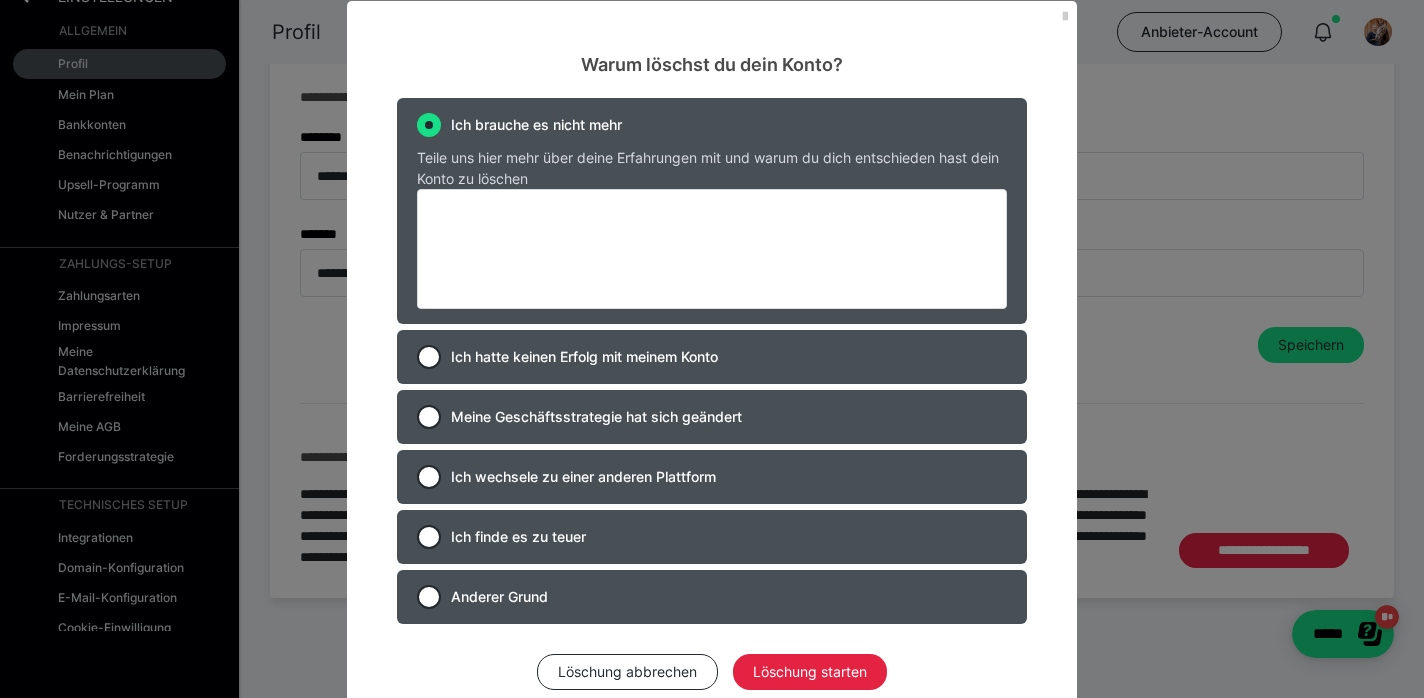 scroll, scrollTop: 32, scrollLeft: 0, axis: vertical 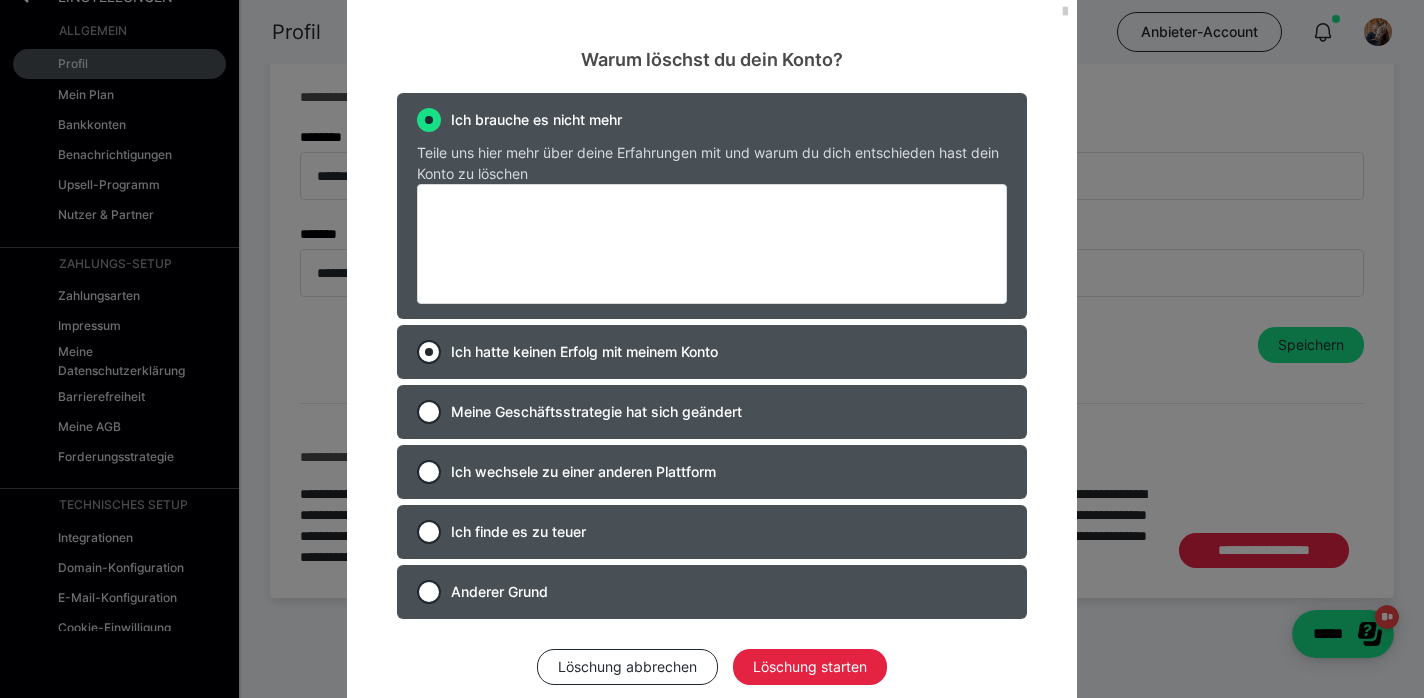 click on "Ich hatte keinen Erfolg mit meinem Konto" at bounding box center [584, 351] 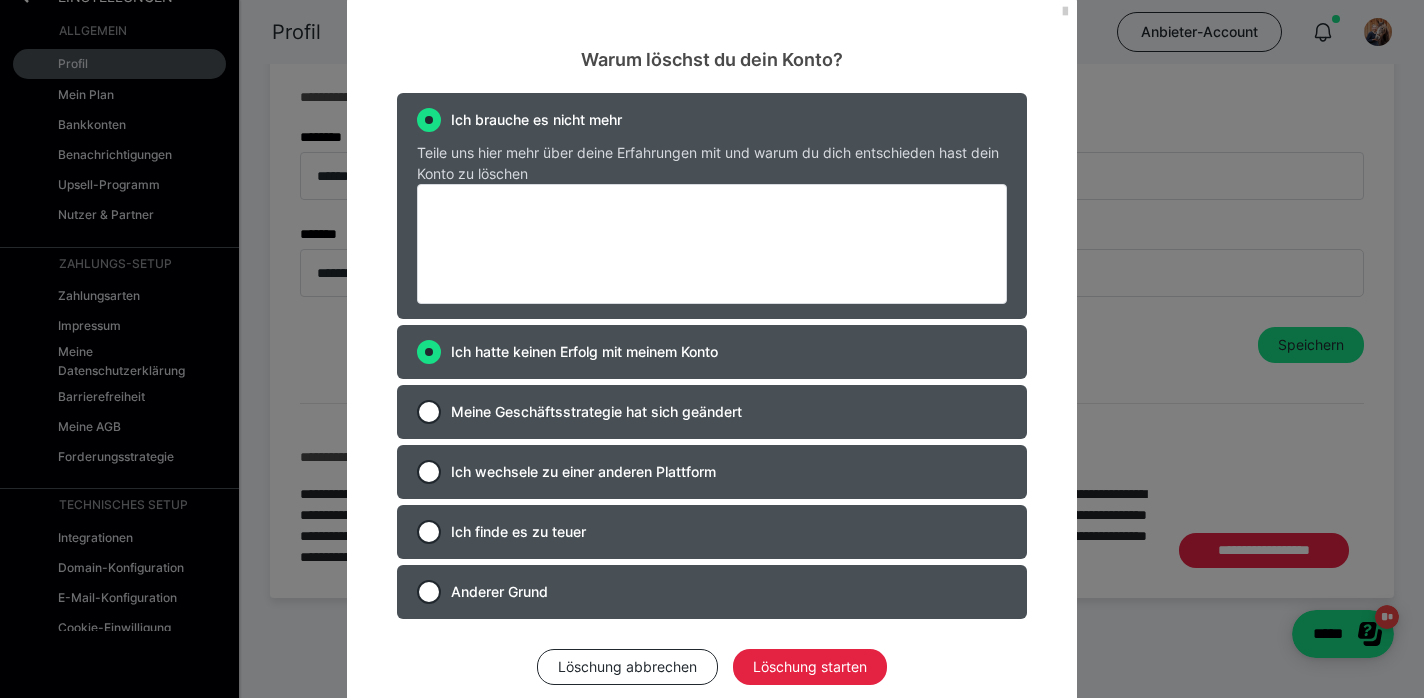 radio on "true" 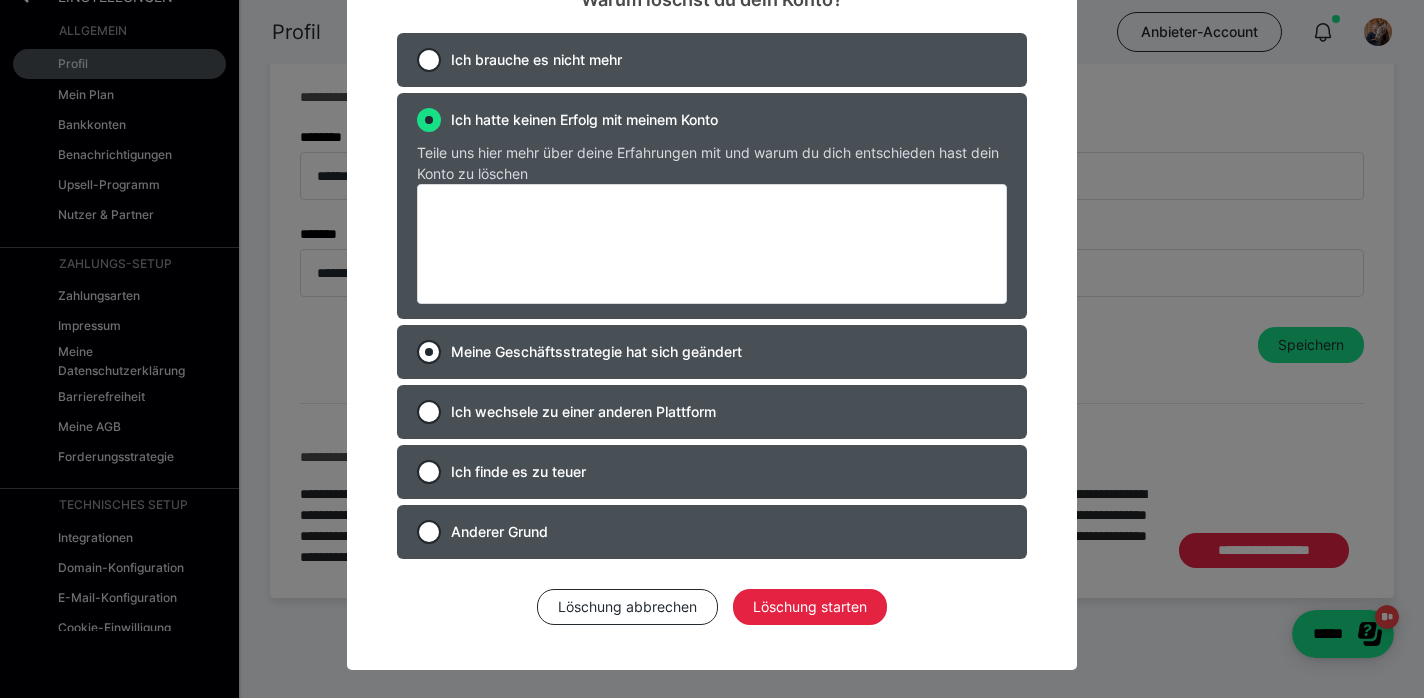 scroll, scrollTop: 91, scrollLeft: 0, axis: vertical 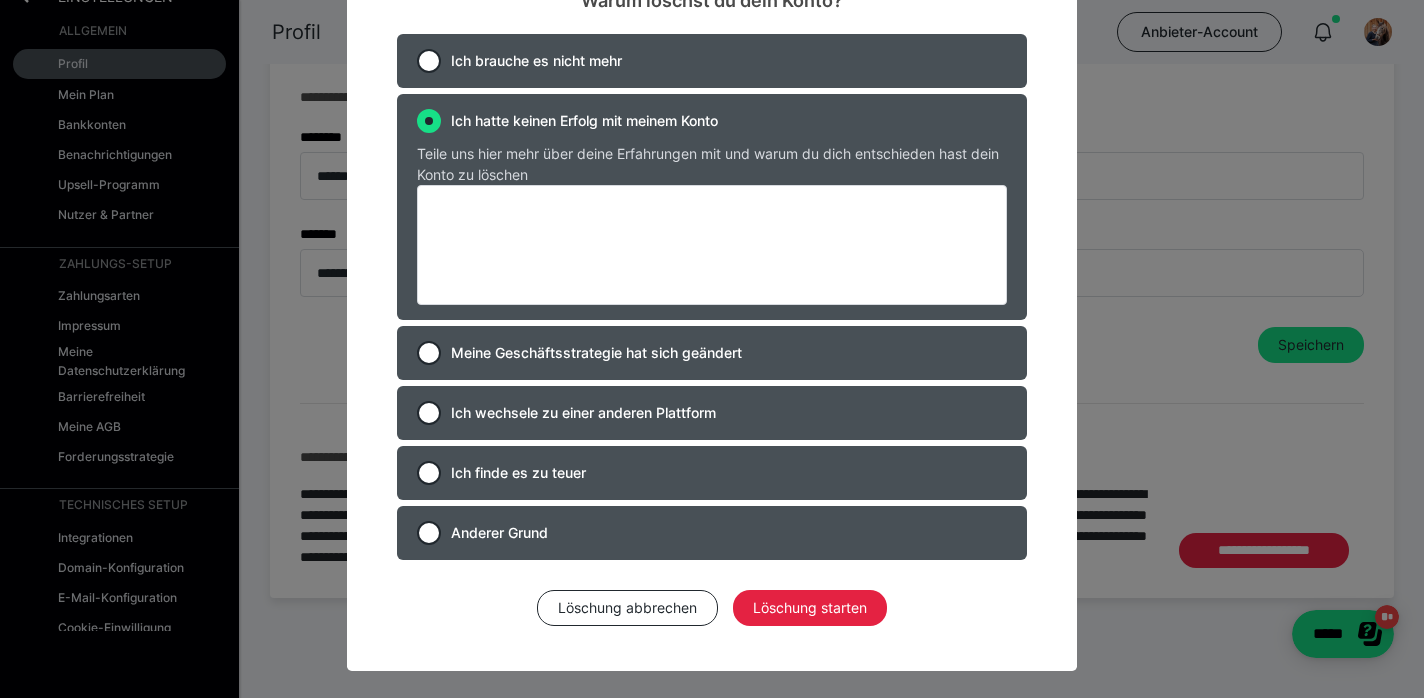 click on "Ich finde es zu teuer" at bounding box center (712, 473) 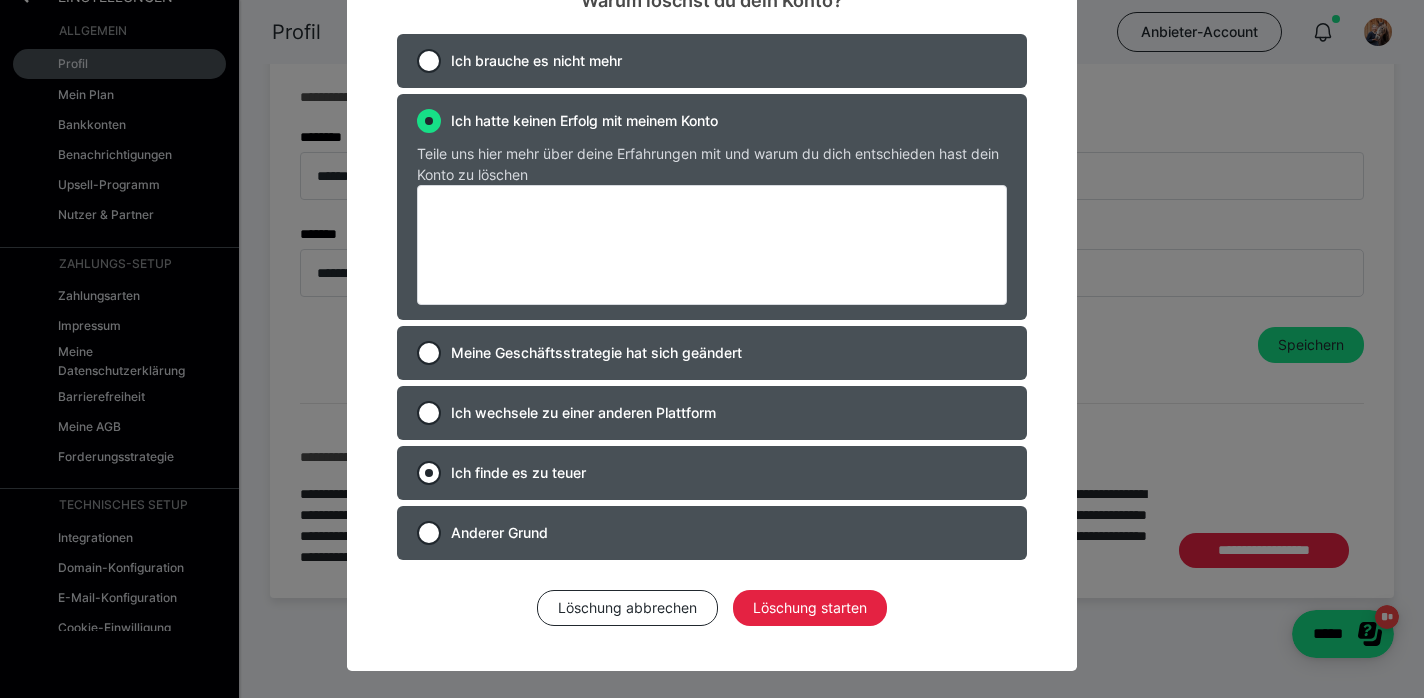 click on "Ich finde es zu teuer" at bounding box center [518, 472] 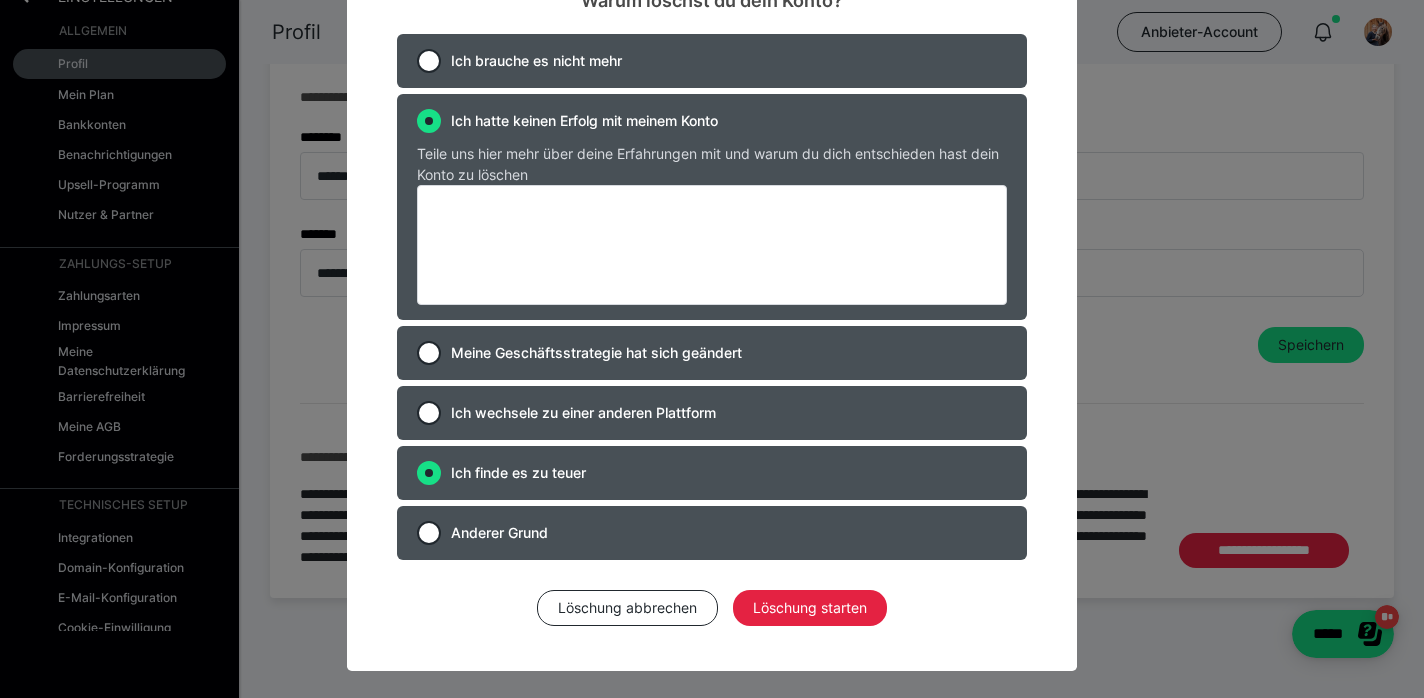 radio on "true" 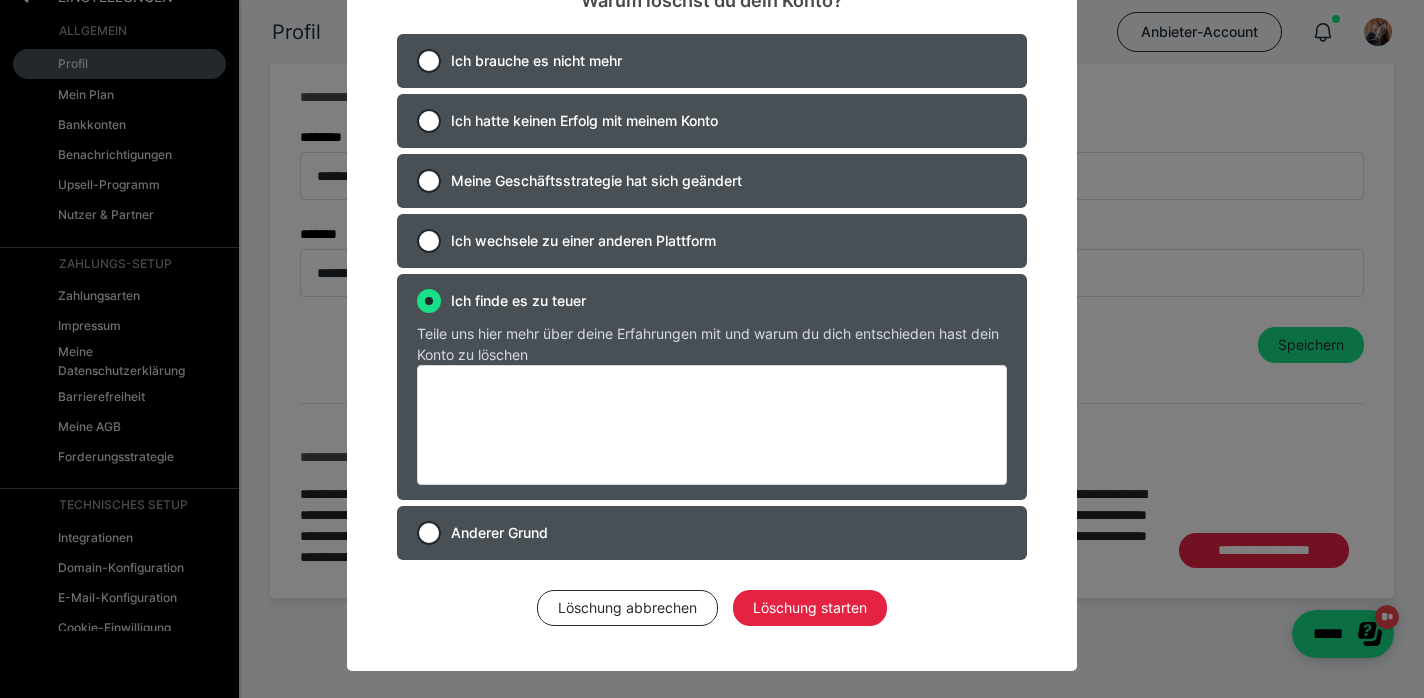 scroll, scrollTop: 1074, scrollLeft: 0, axis: vertical 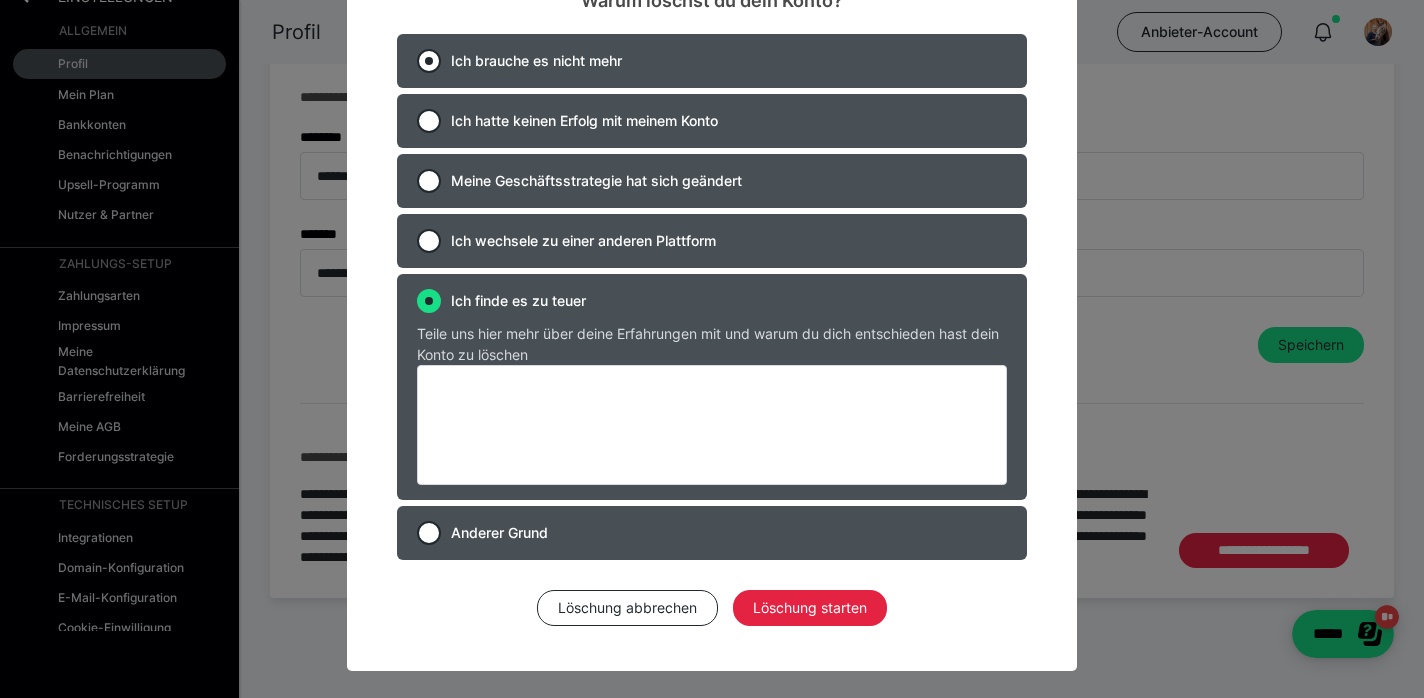 click at bounding box center (429, 61) 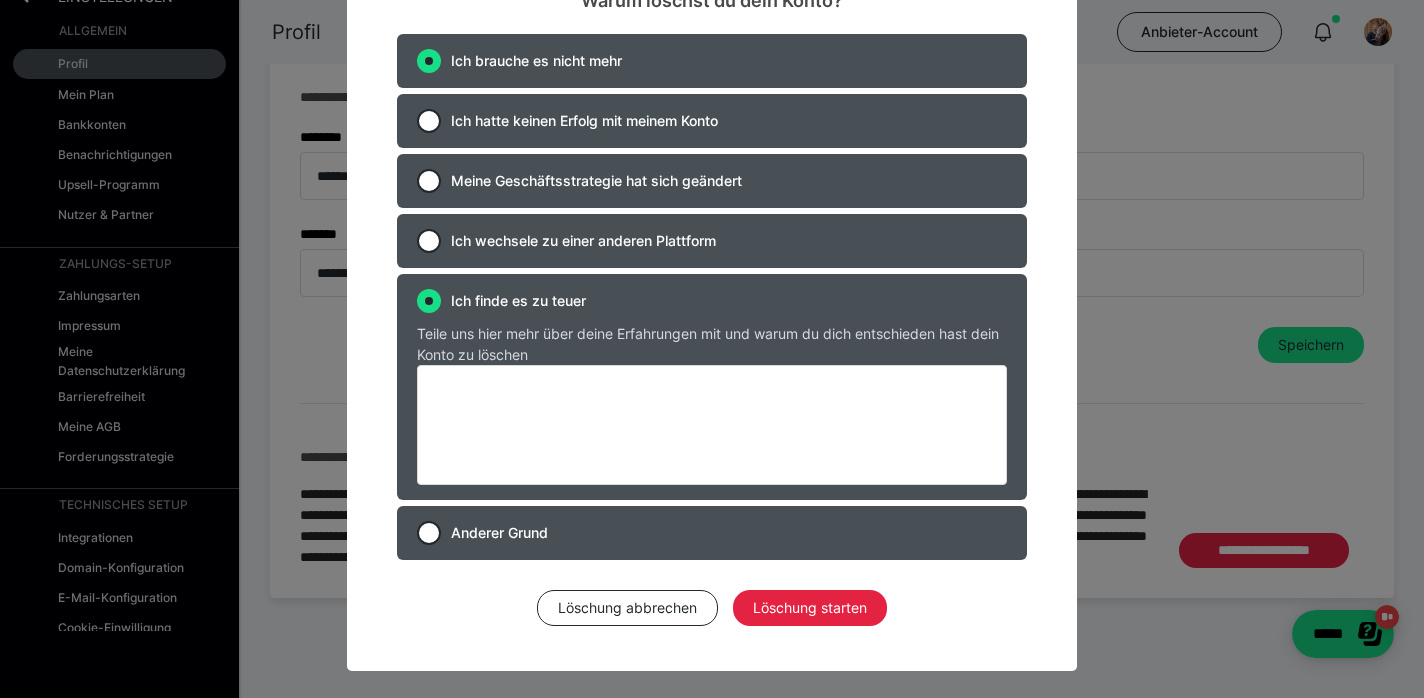 radio on "false" 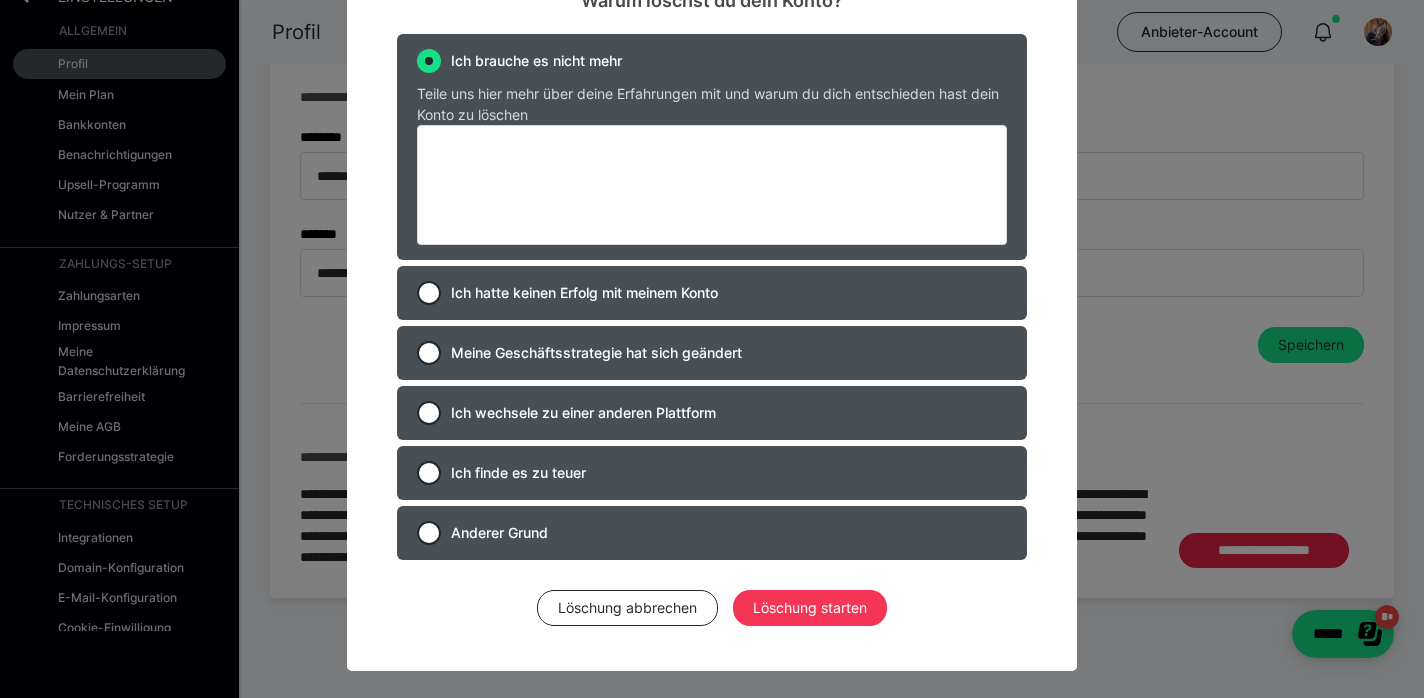 click on "Löschung starten" at bounding box center [810, 608] 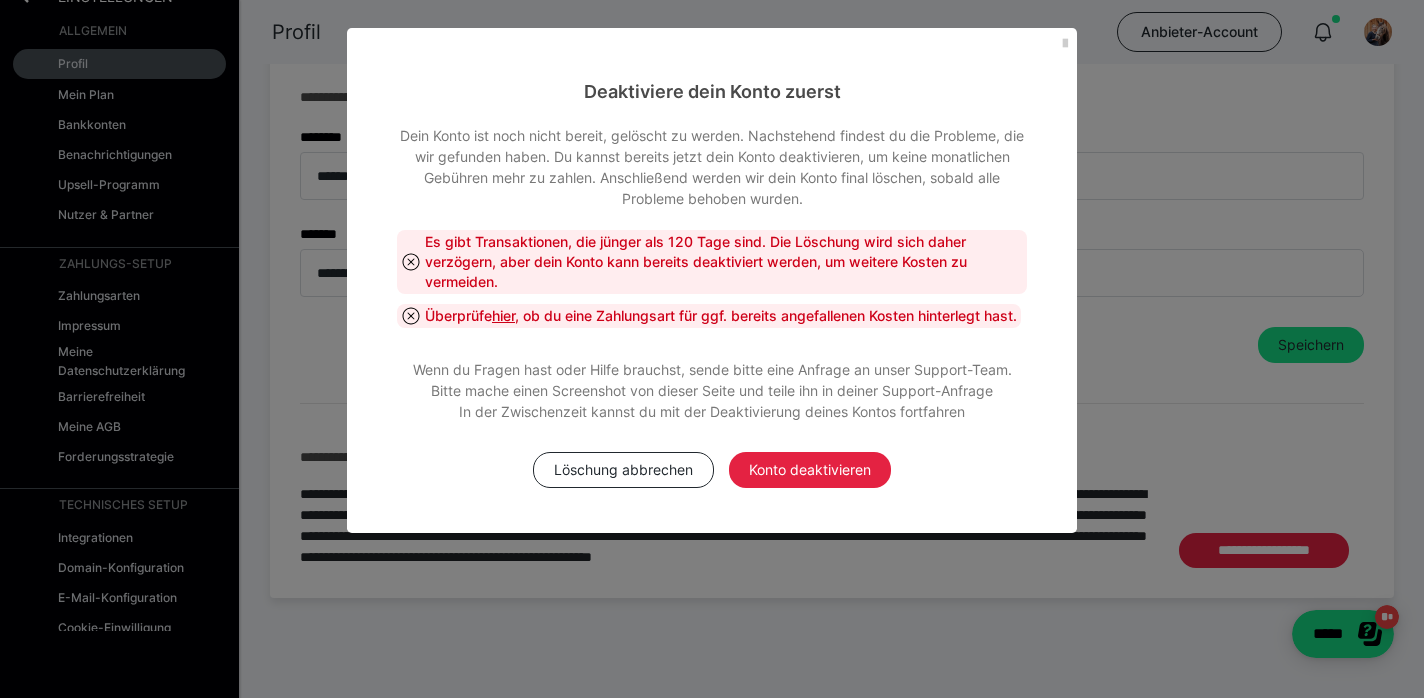 scroll, scrollTop: 0, scrollLeft: 0, axis: both 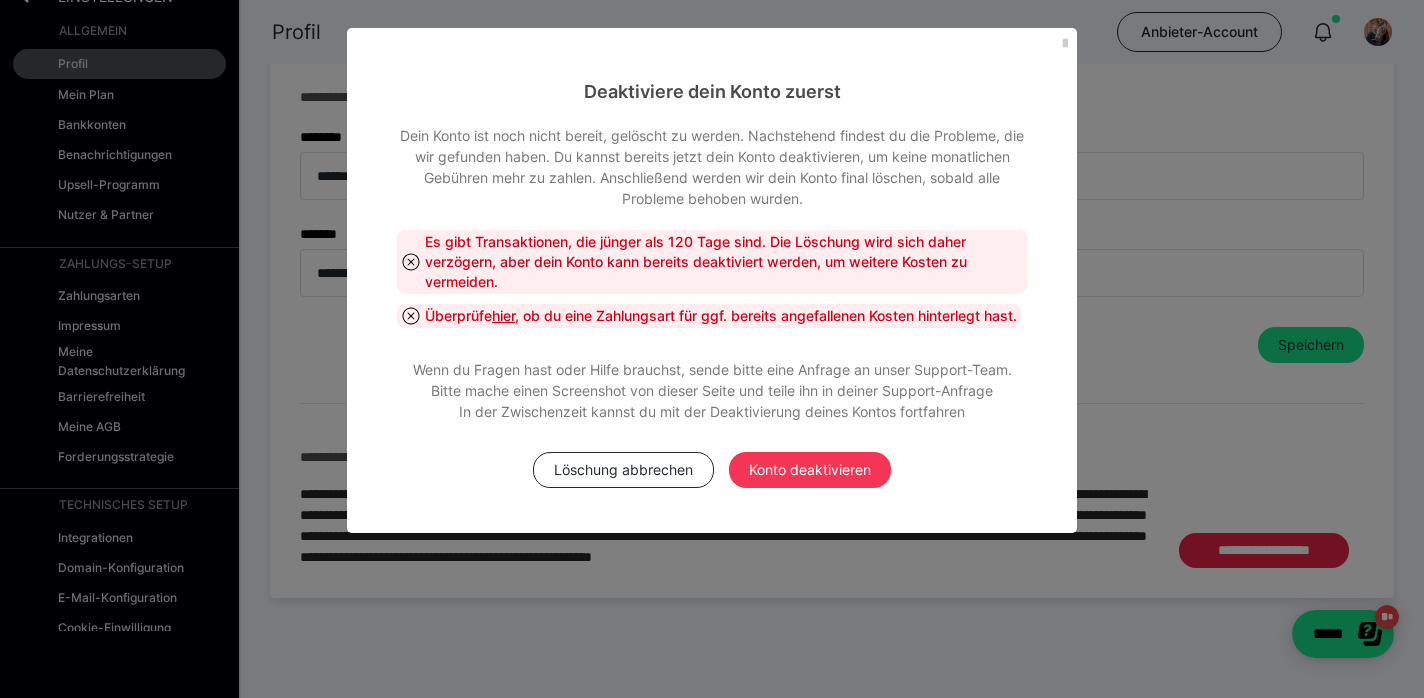 click on "Konto deaktivieren" at bounding box center [810, 470] 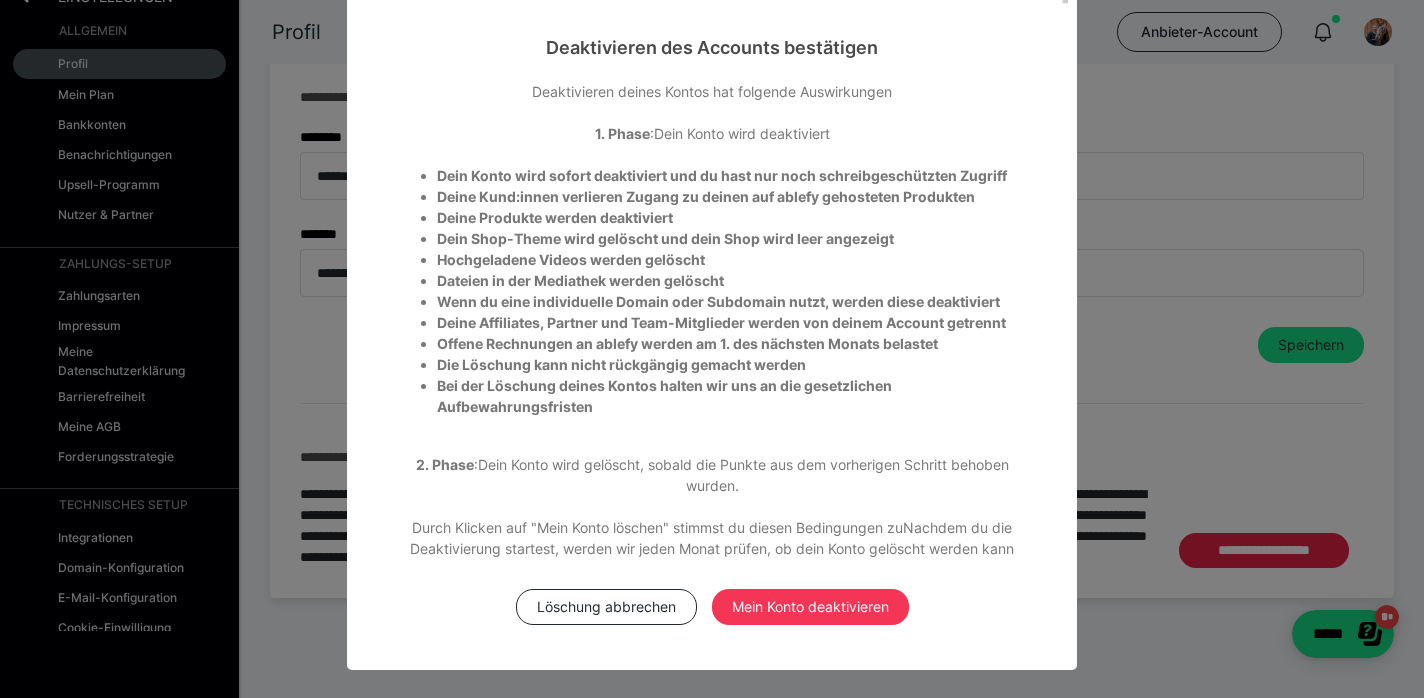 scroll, scrollTop: 43, scrollLeft: 0, axis: vertical 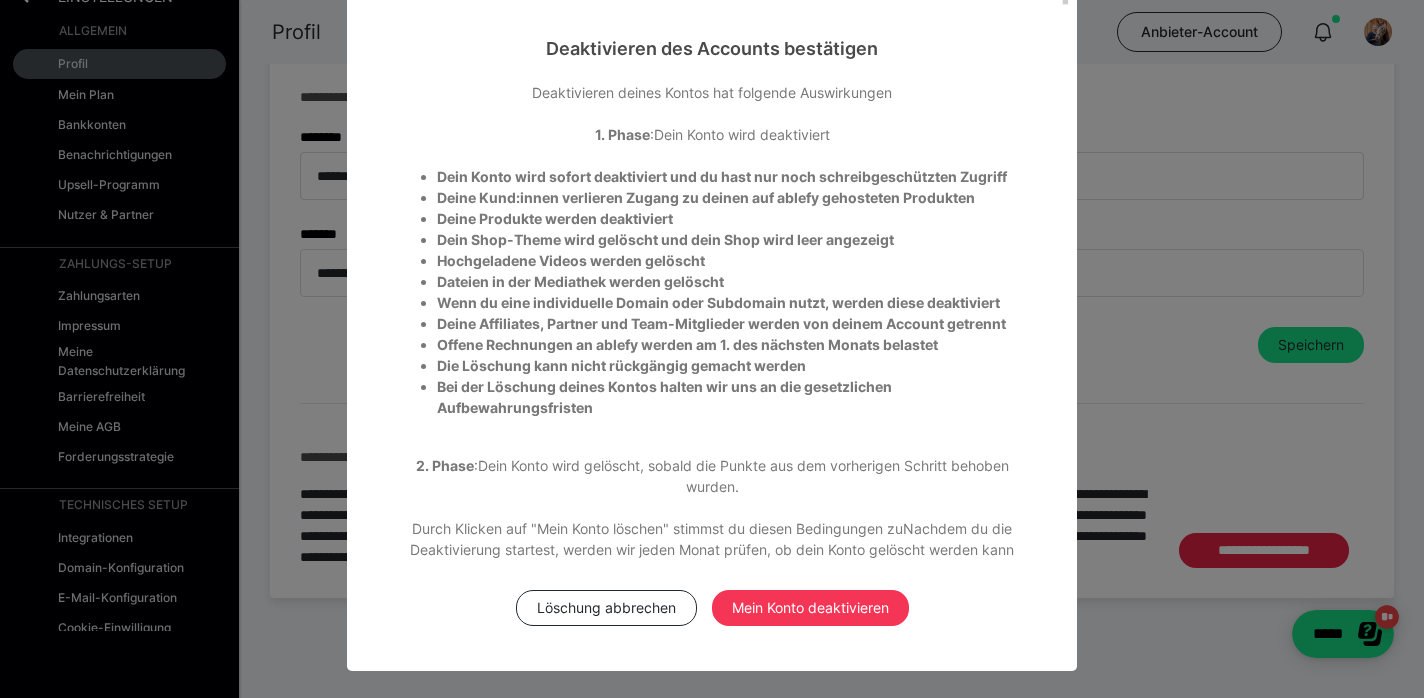 click on "Mein Konto deaktivieren" at bounding box center (810, 608) 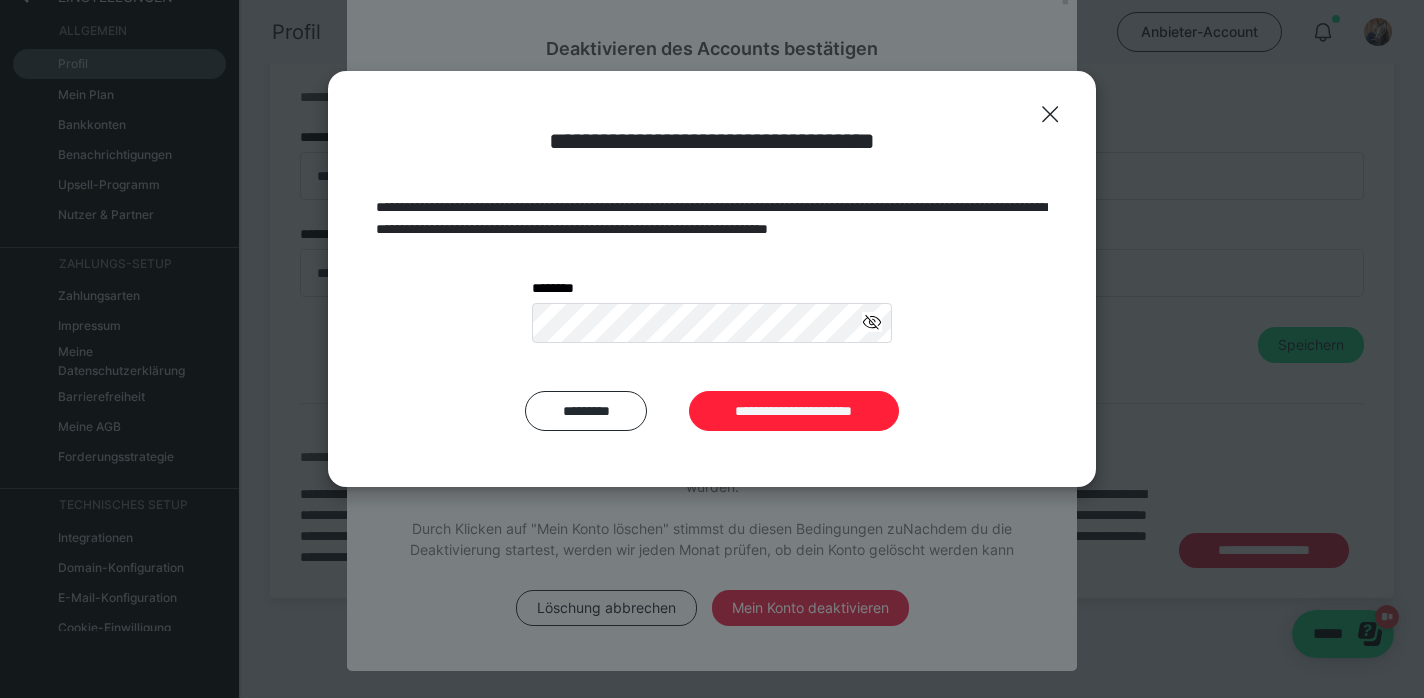click on "**********" at bounding box center (794, 411) 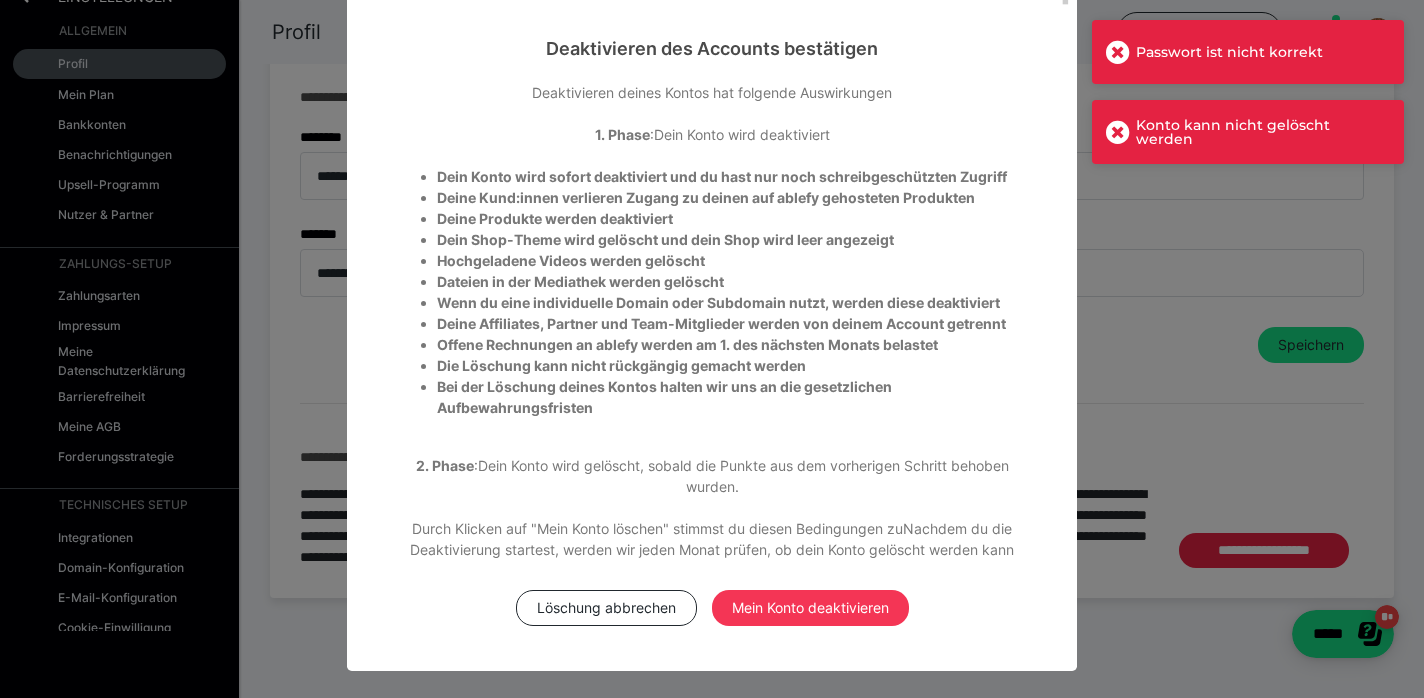 click on "Mein Konto deaktivieren" at bounding box center (810, 608) 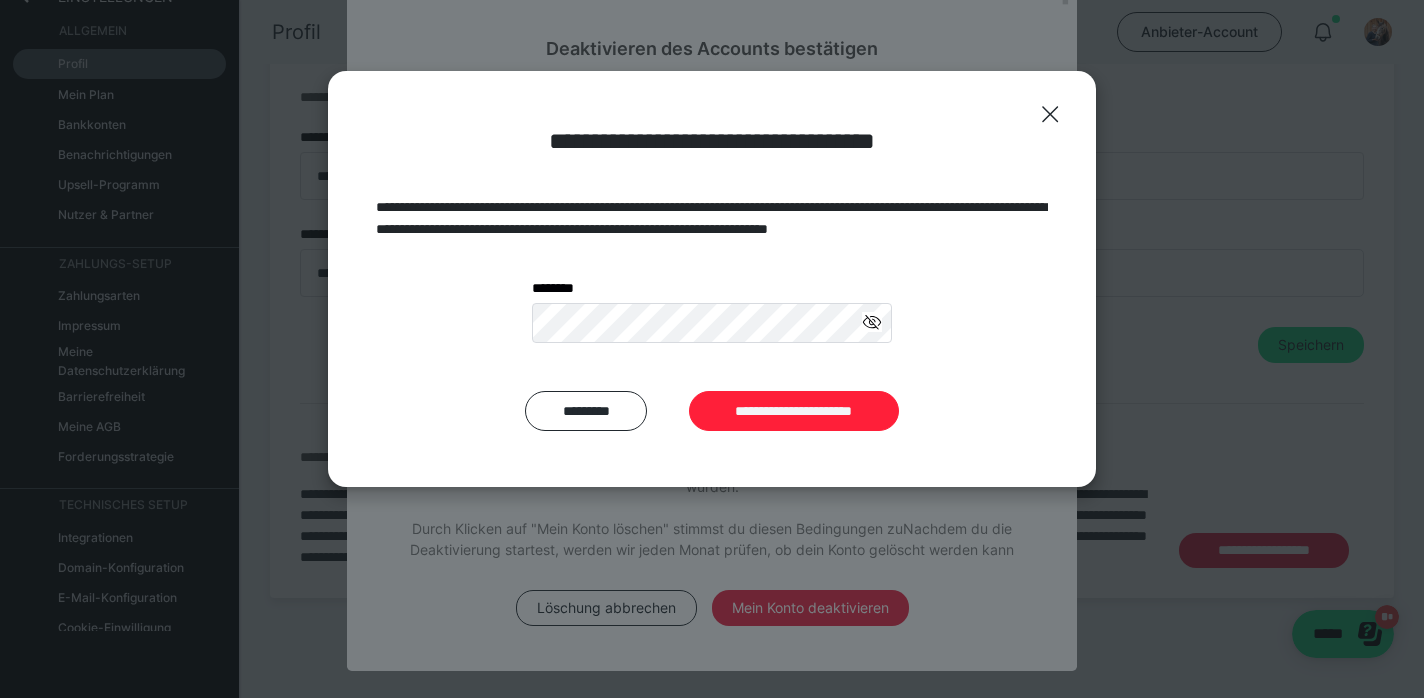 click on "**********" at bounding box center (794, 411) 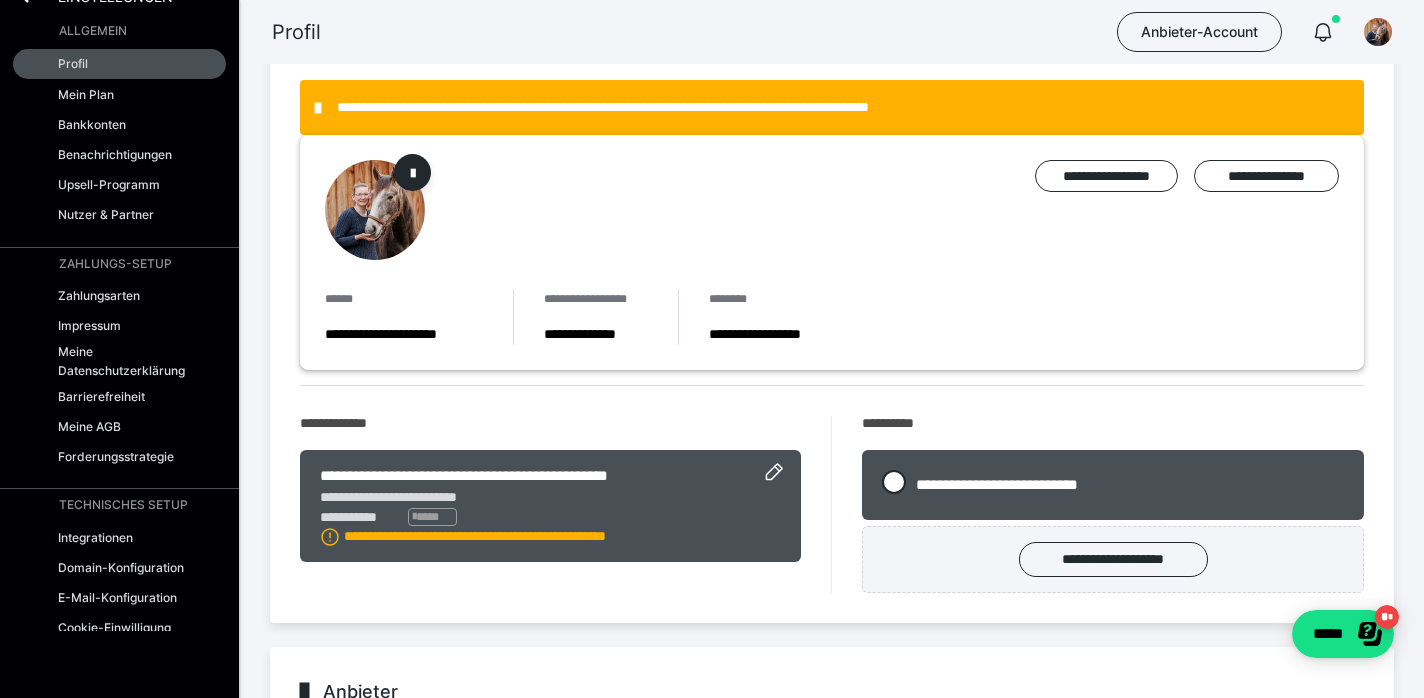 scroll, scrollTop: 310, scrollLeft: 0, axis: vertical 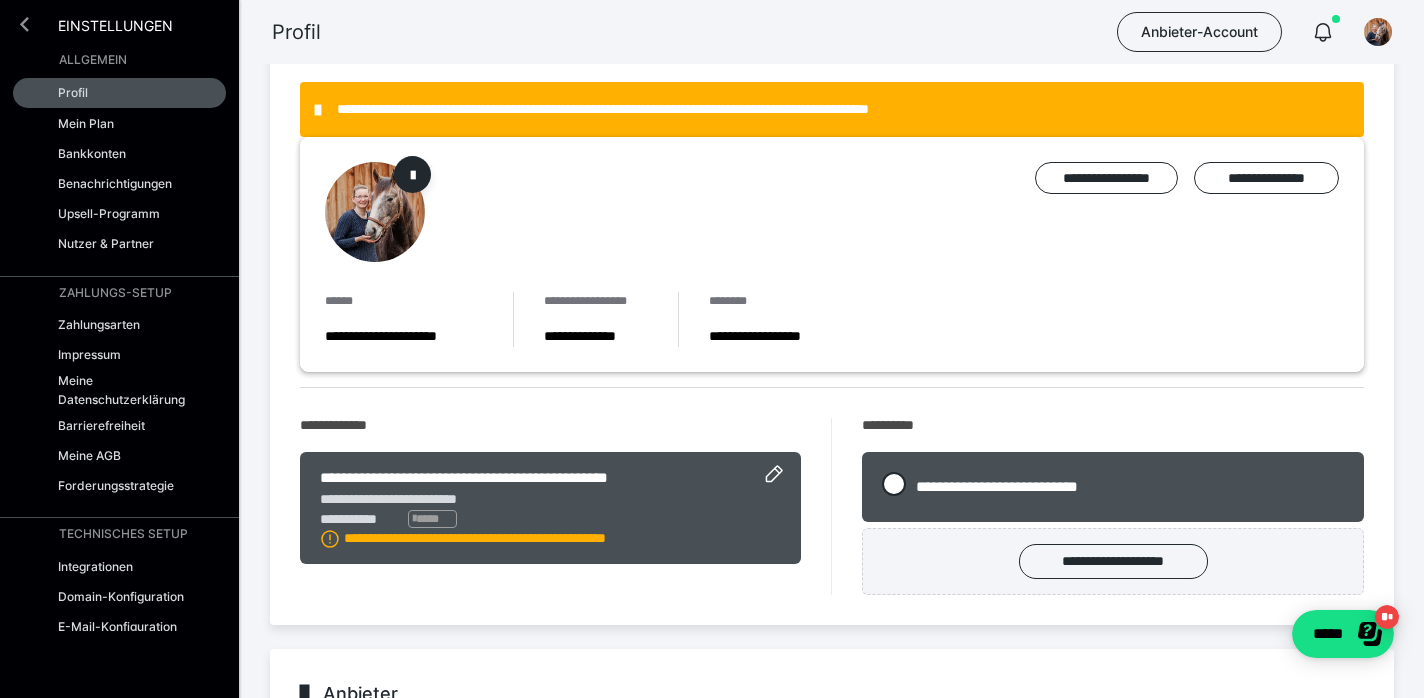 click at bounding box center [24, 24] 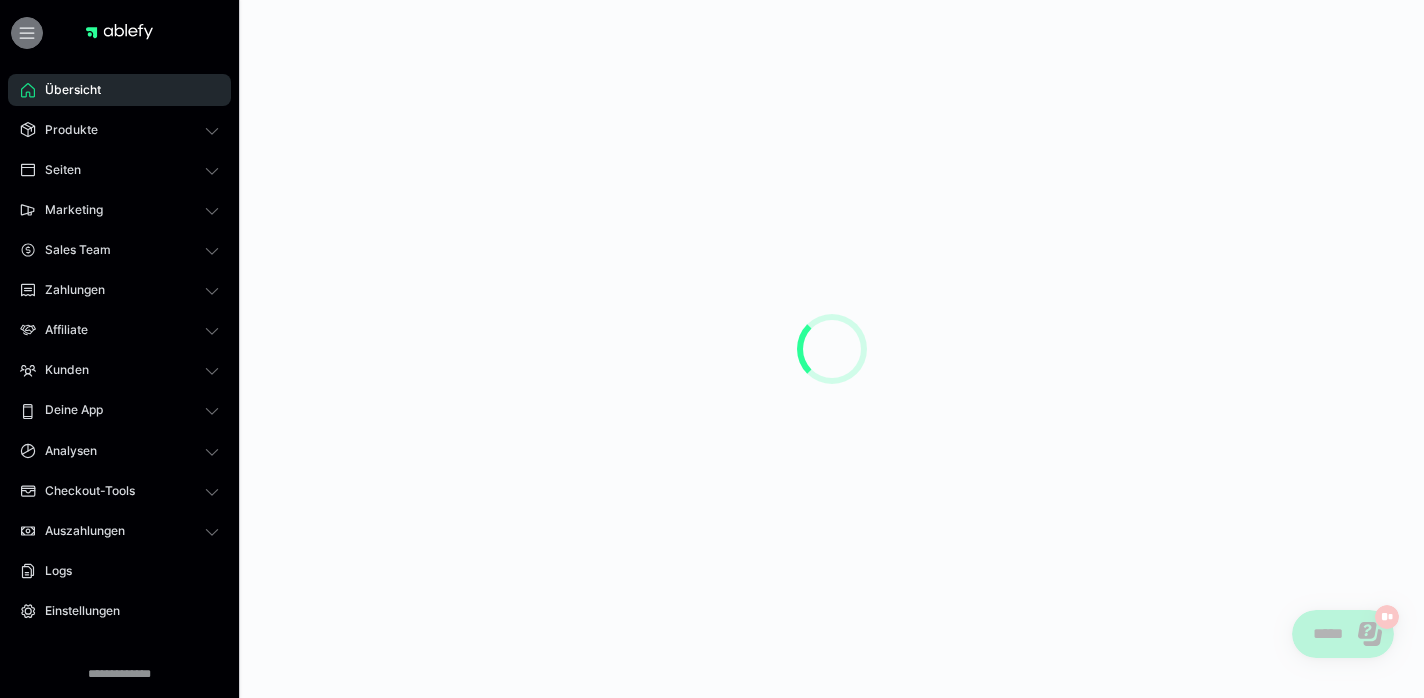 scroll, scrollTop: 0, scrollLeft: 0, axis: both 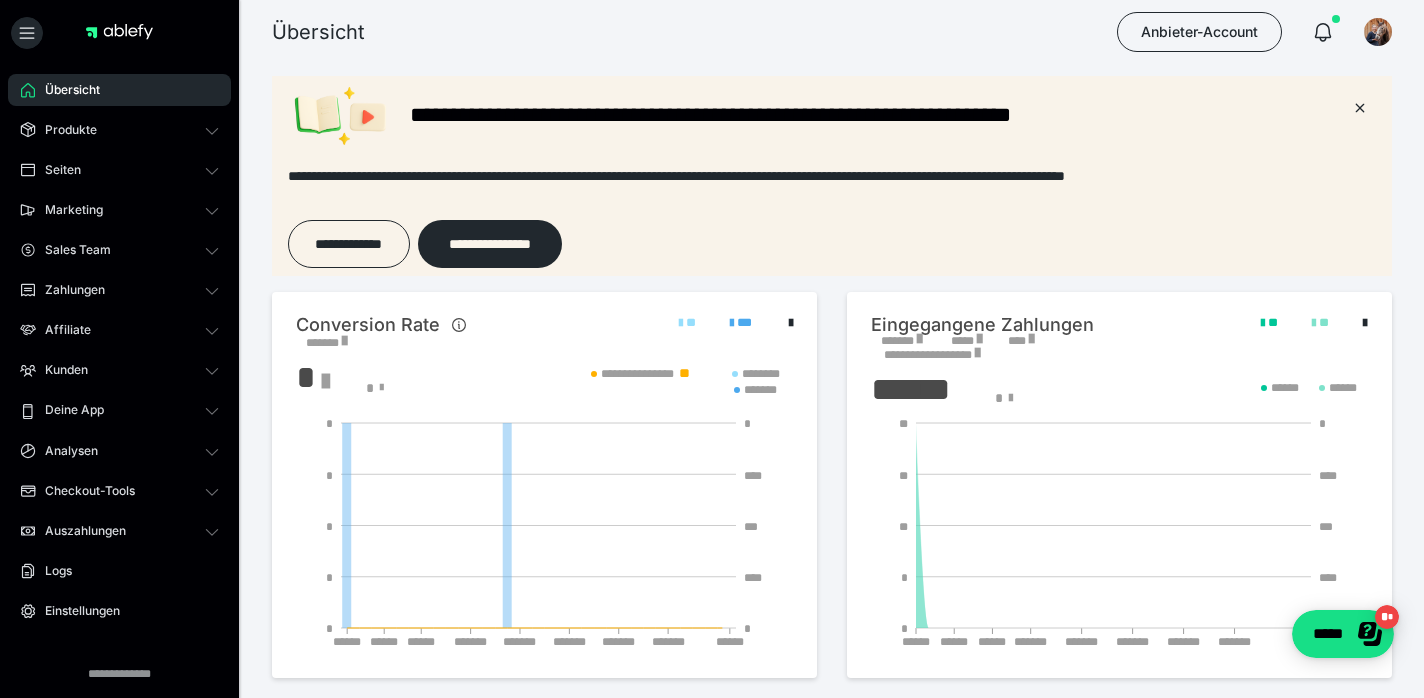 click on "Übersicht" at bounding box center (65, 90) 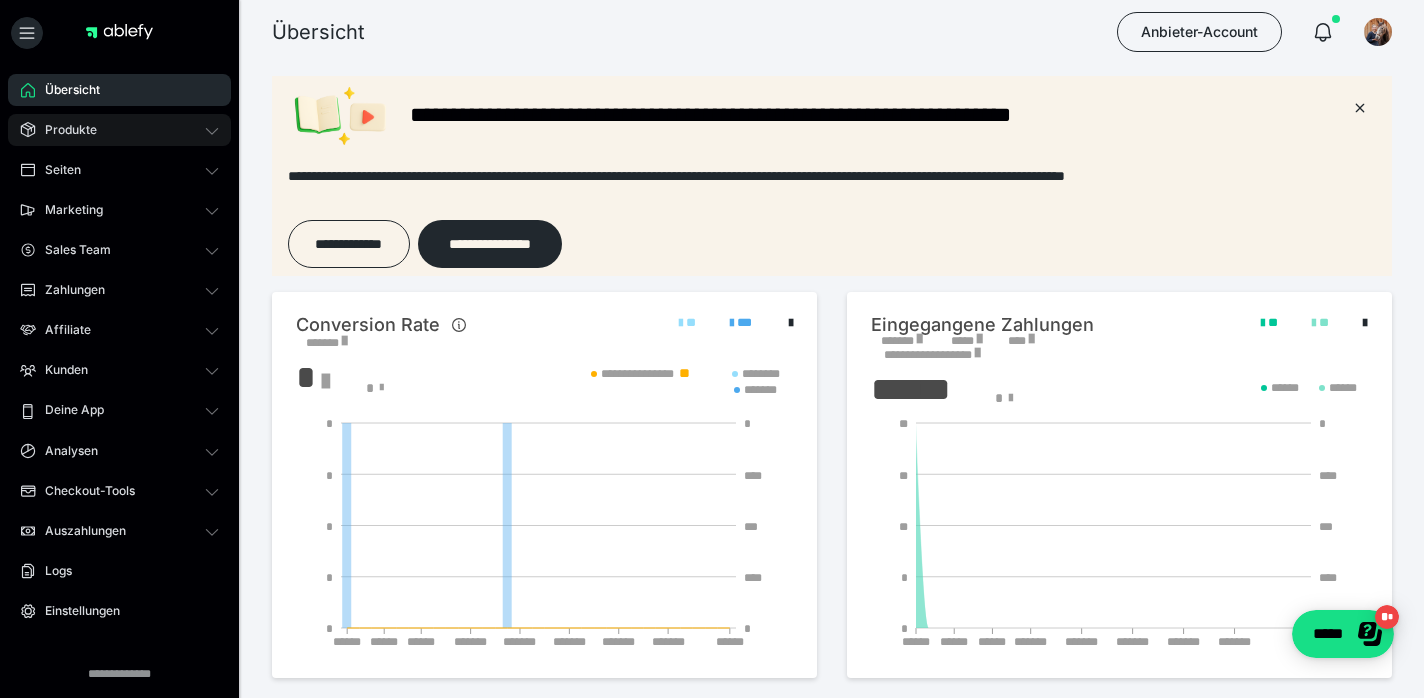 click on "Produkte" at bounding box center [64, 130] 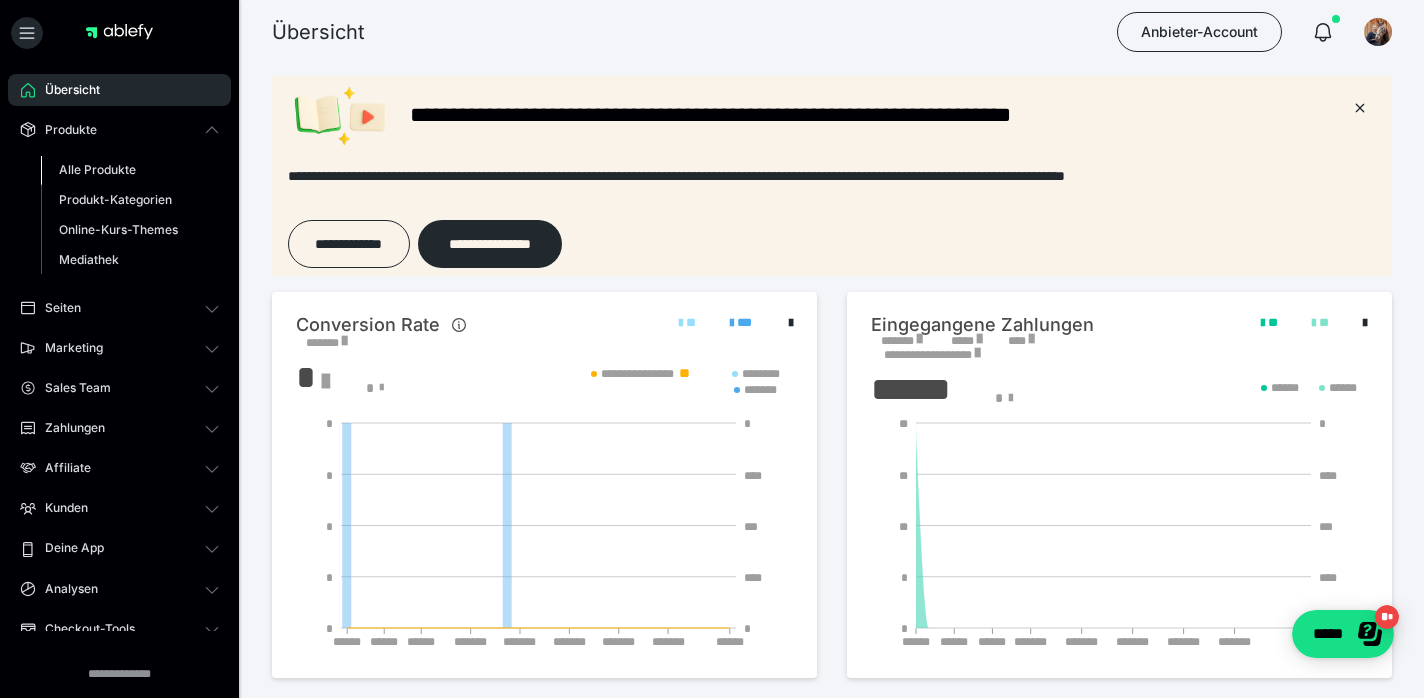 click on "Alle Produkte" at bounding box center [97, 169] 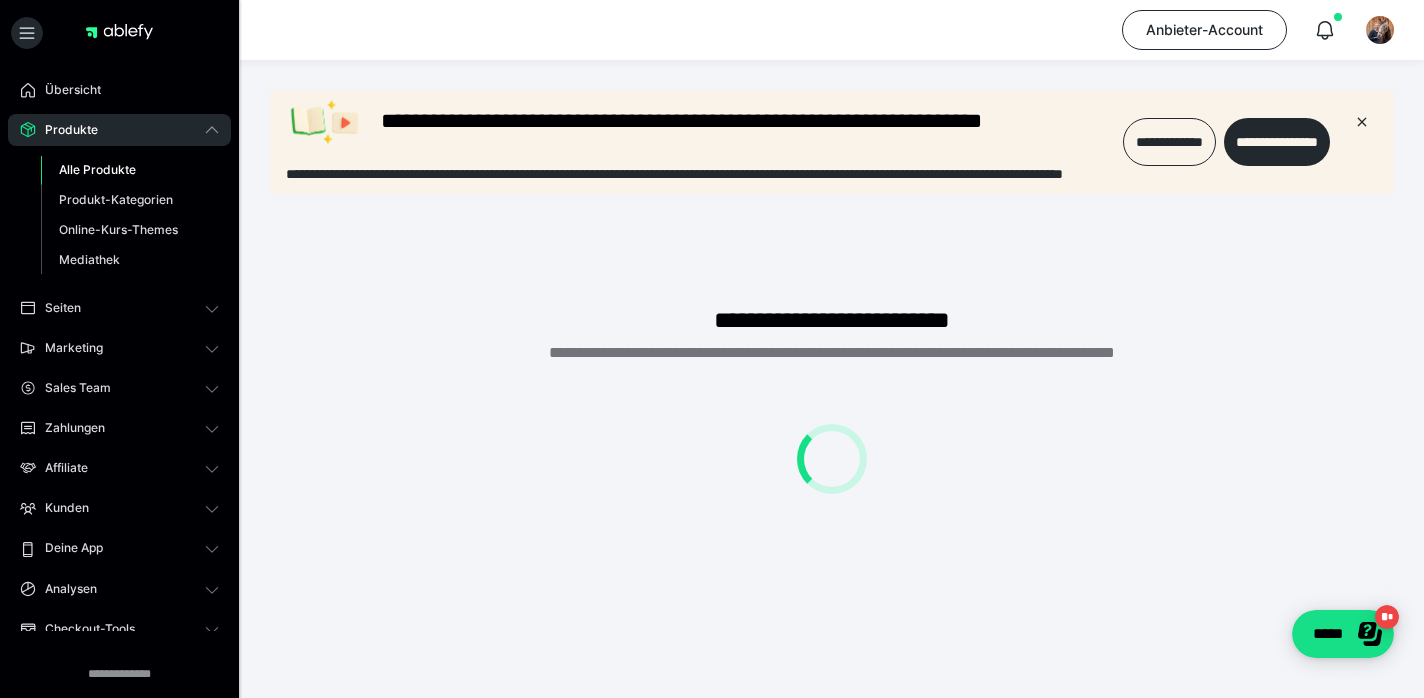 scroll, scrollTop: 0, scrollLeft: 0, axis: both 